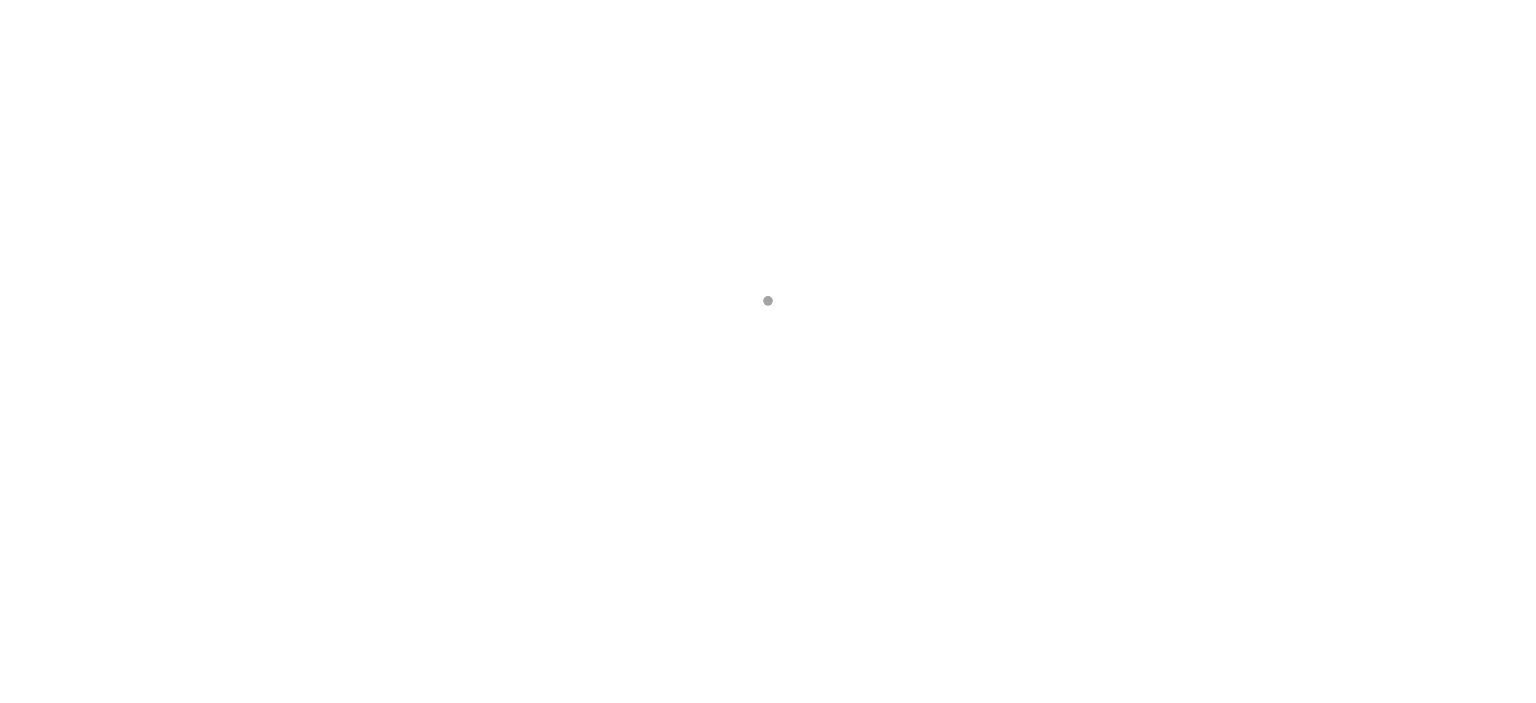 scroll, scrollTop: 0, scrollLeft: 0, axis: both 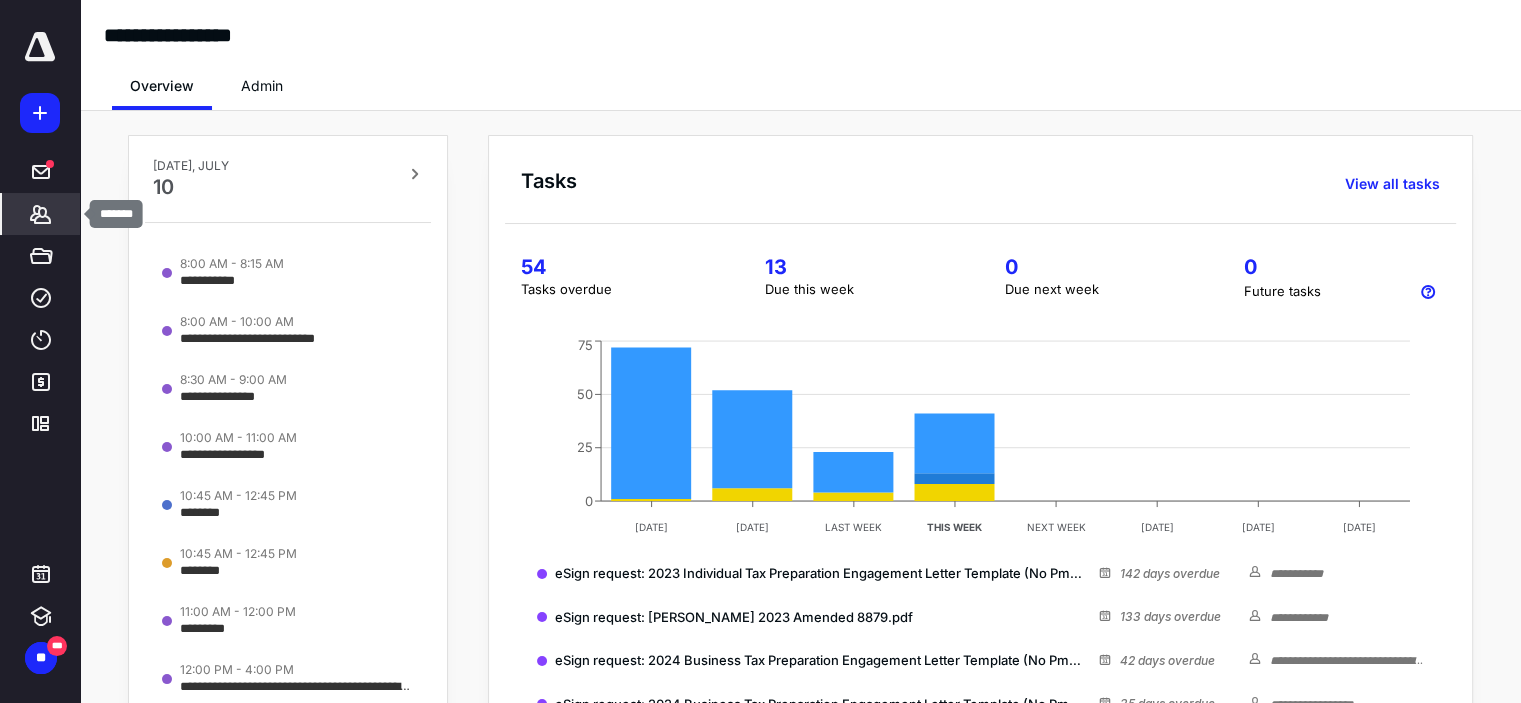 click 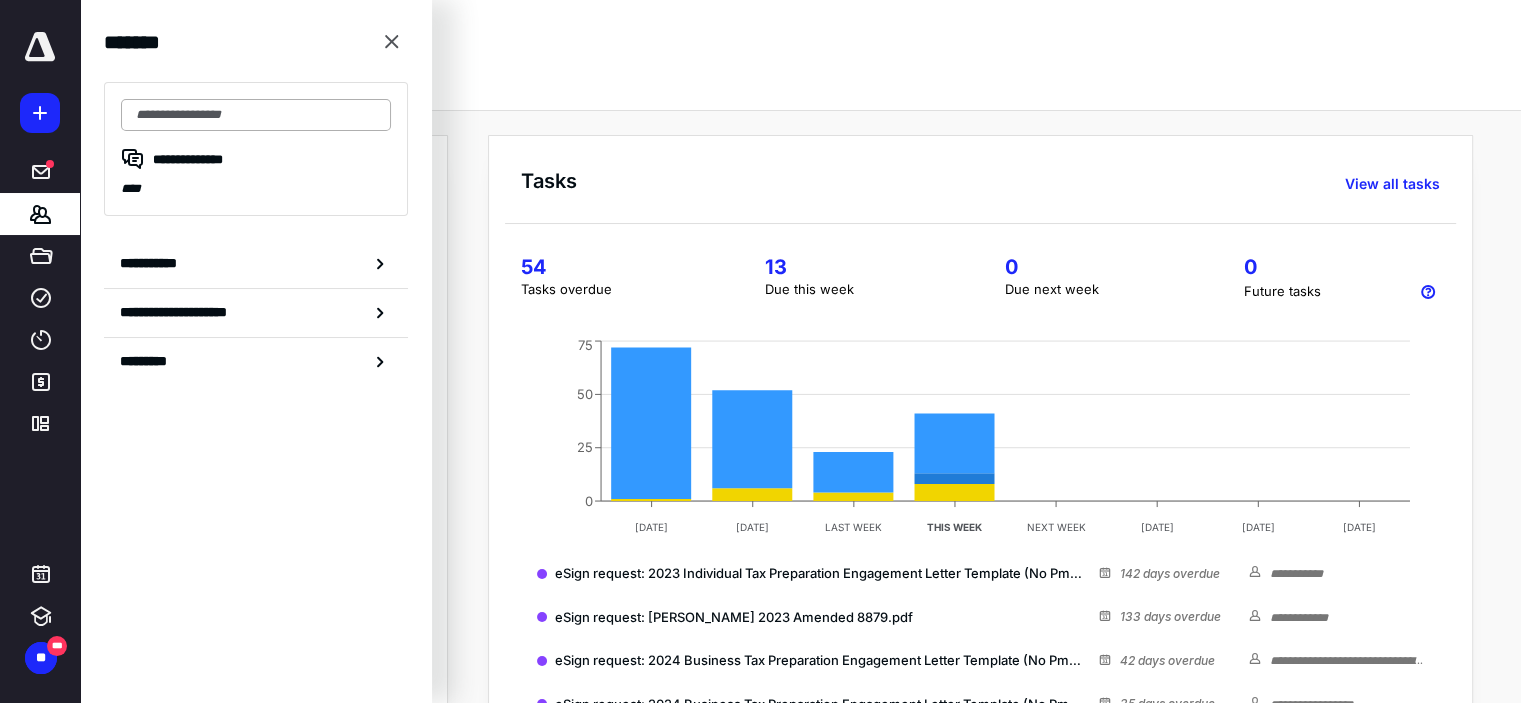 click at bounding box center [256, 115] 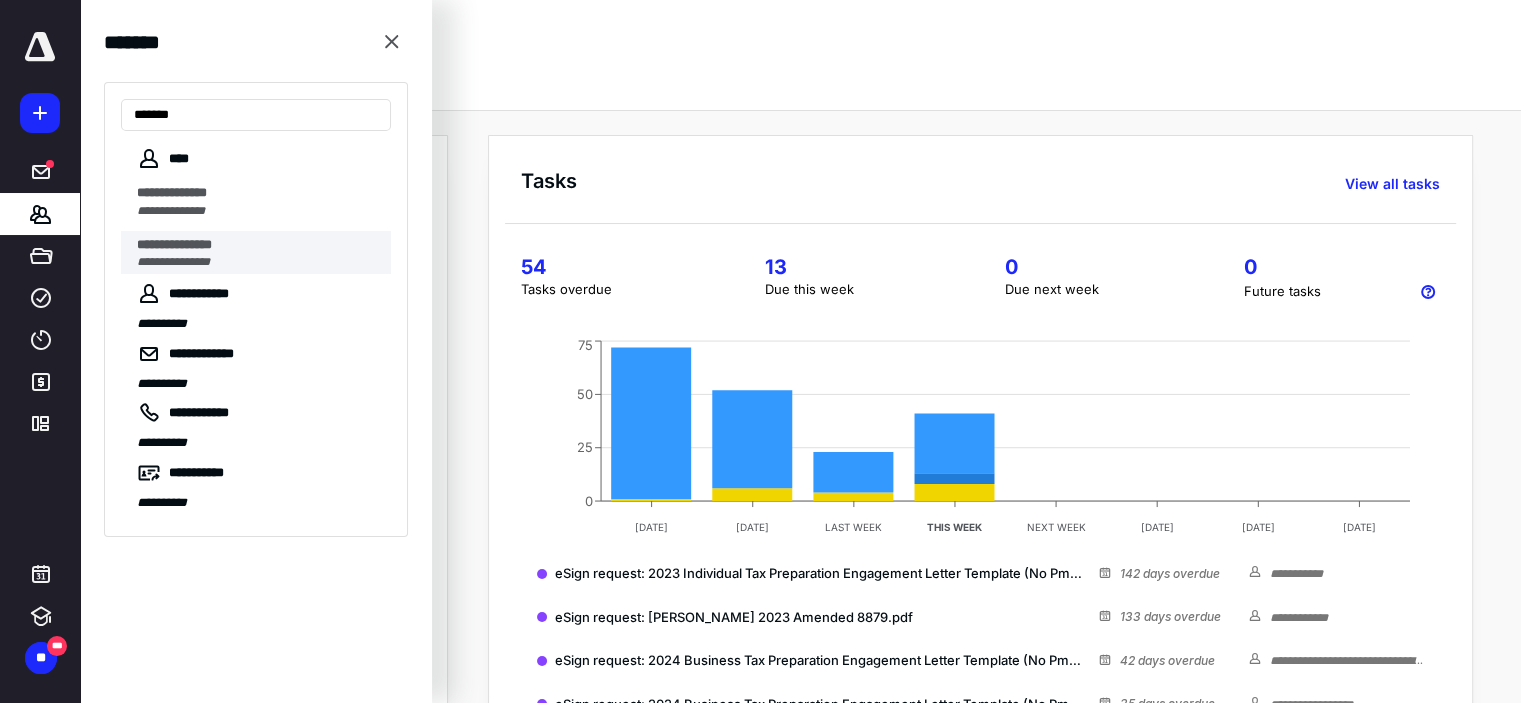 type on "*******" 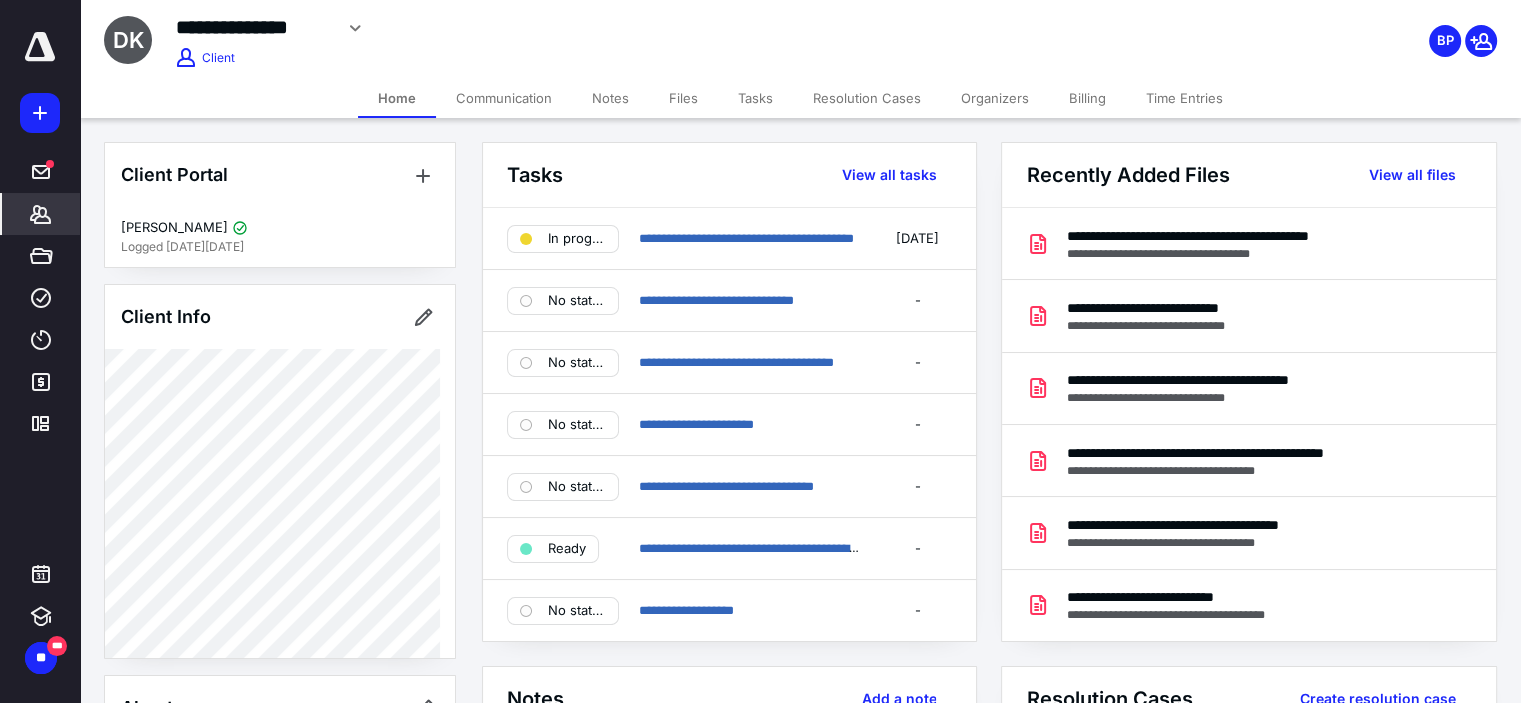 click at bounding box center (40, 113) 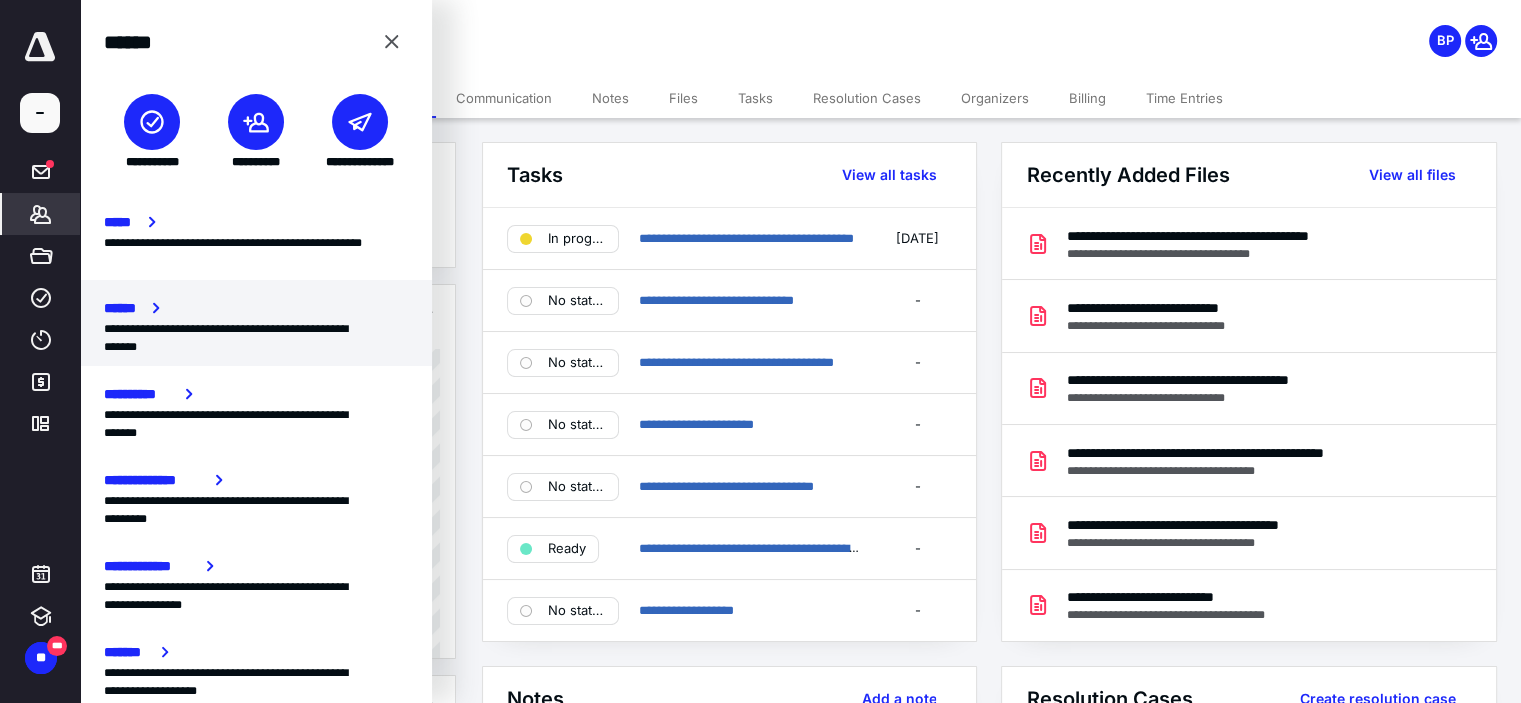 click on "******" at bounding box center (256, 308) 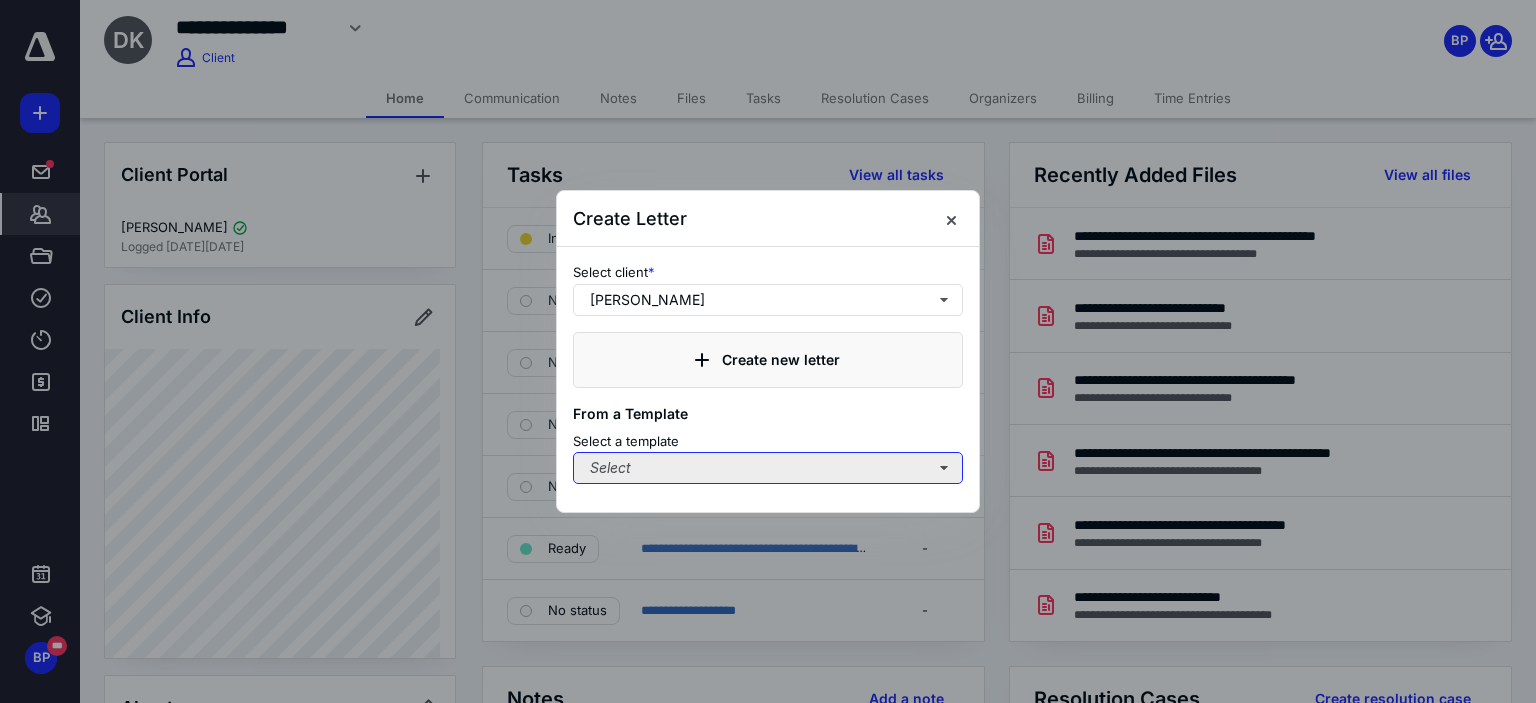 click on "Select" at bounding box center (768, 468) 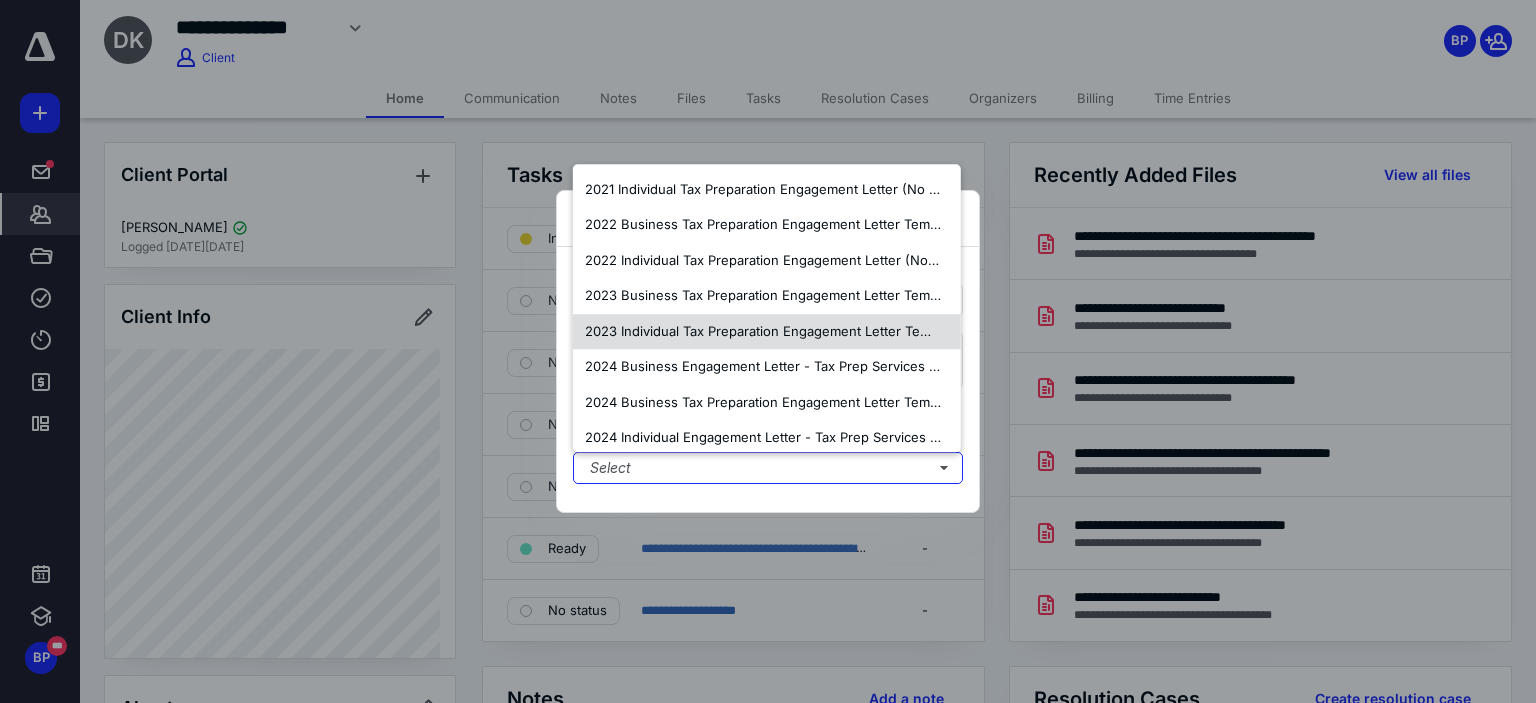scroll, scrollTop: 154, scrollLeft: 0, axis: vertical 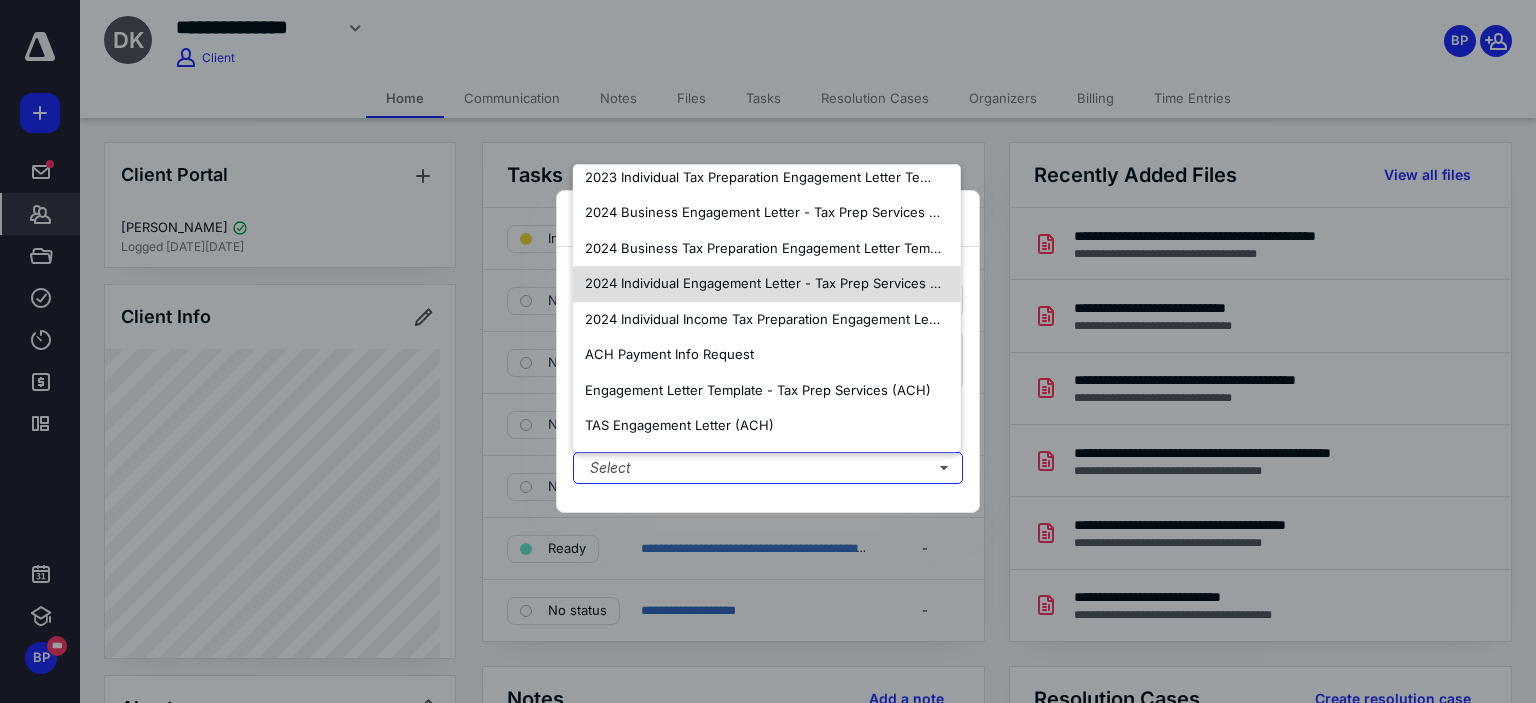 click on "2024 Individual Engagement Letter - Tax Prep Services (CC)" at bounding box center [772, 283] 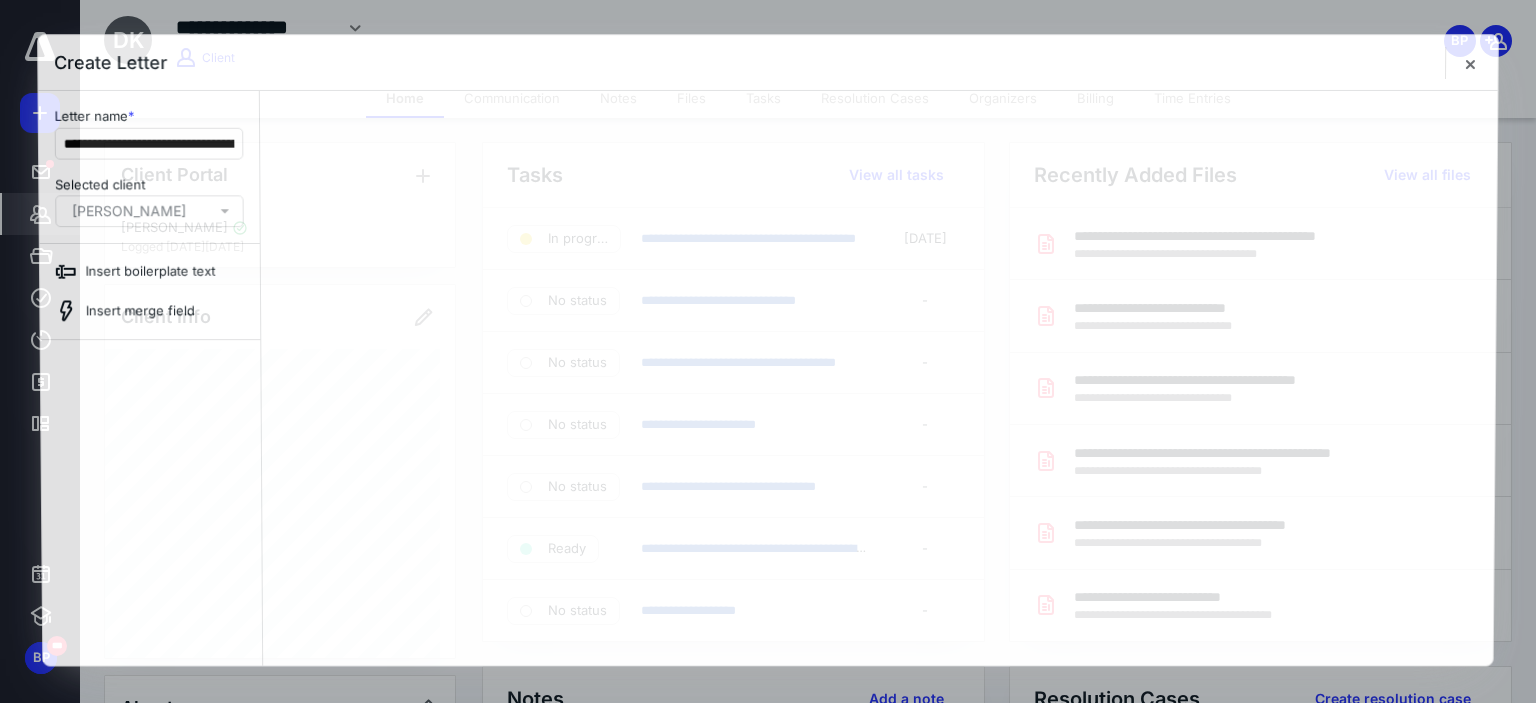 scroll, scrollTop: 0, scrollLeft: 0, axis: both 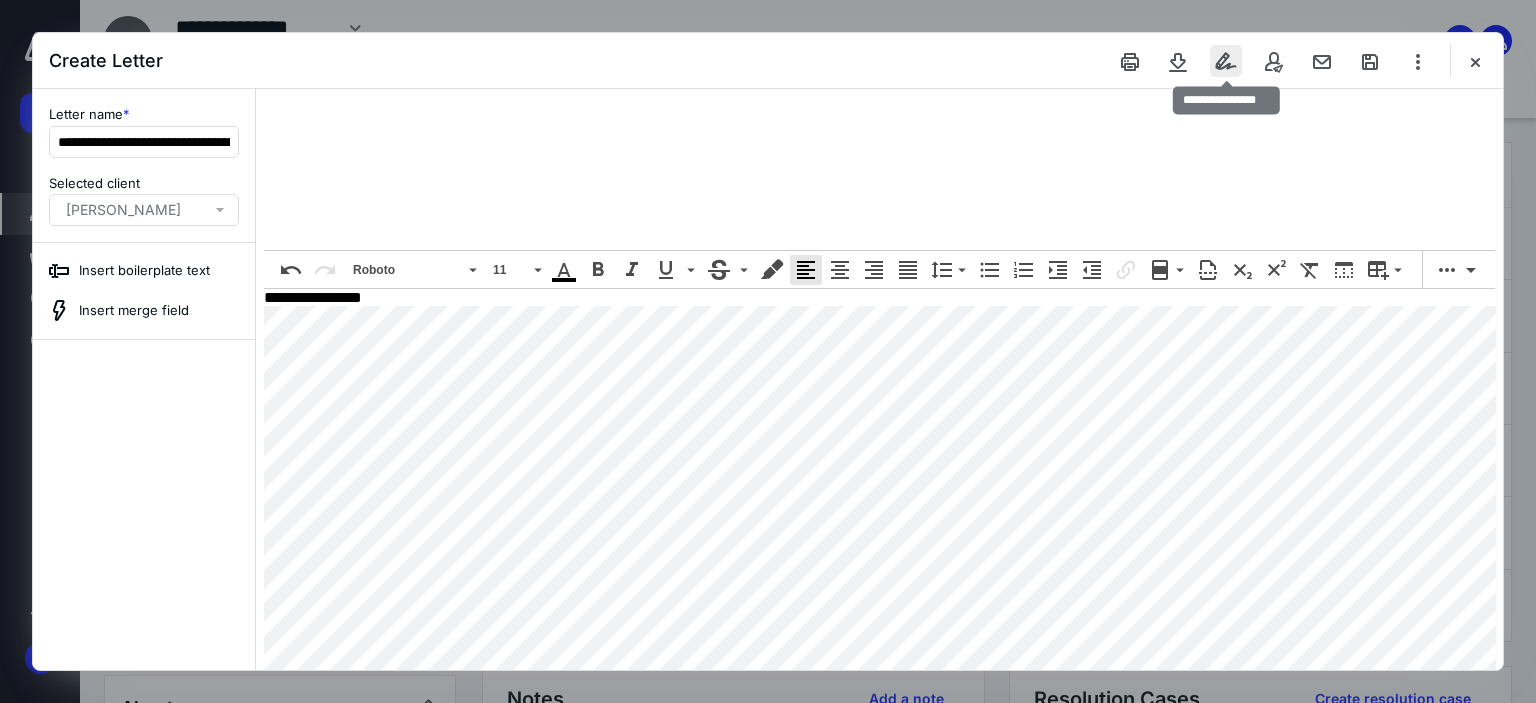 click at bounding box center (1226, 61) 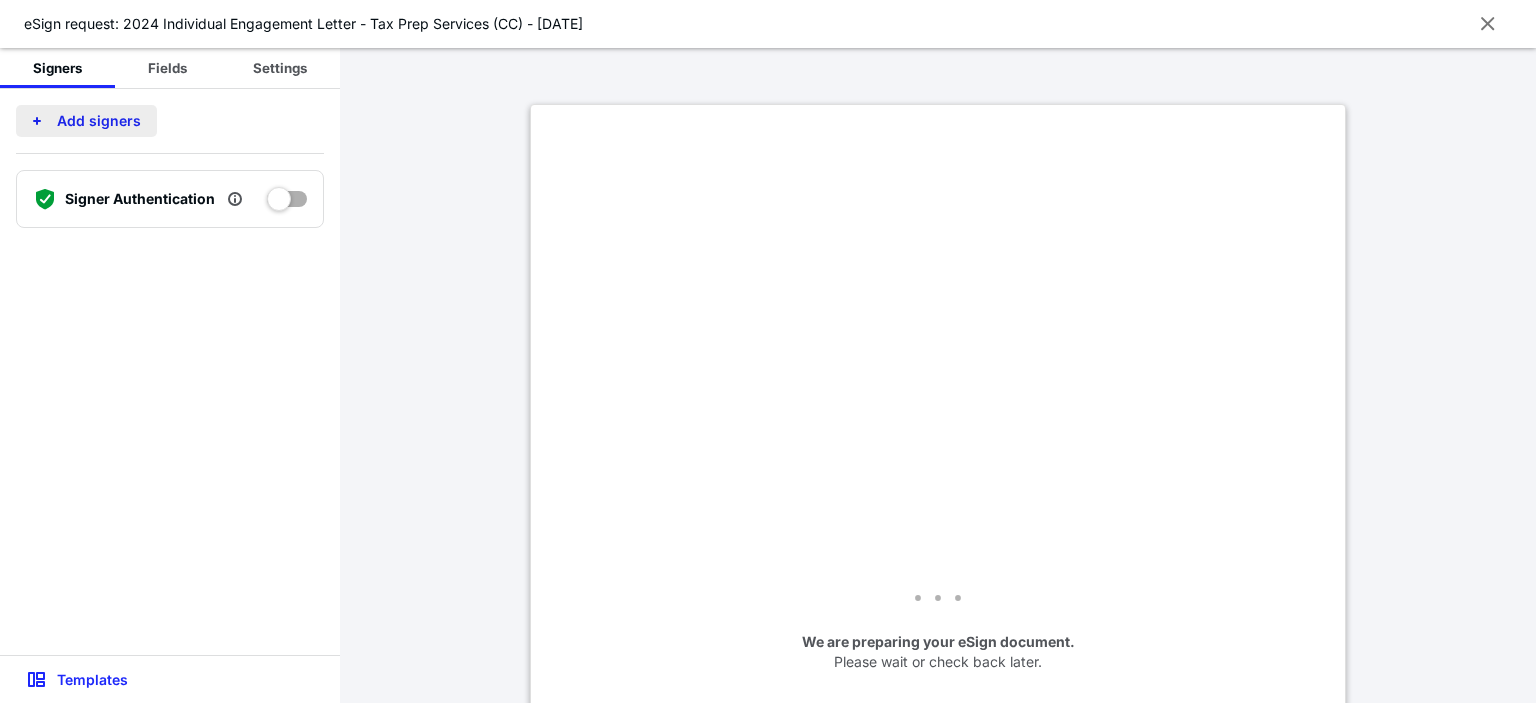 click on "Add signers" at bounding box center [86, 121] 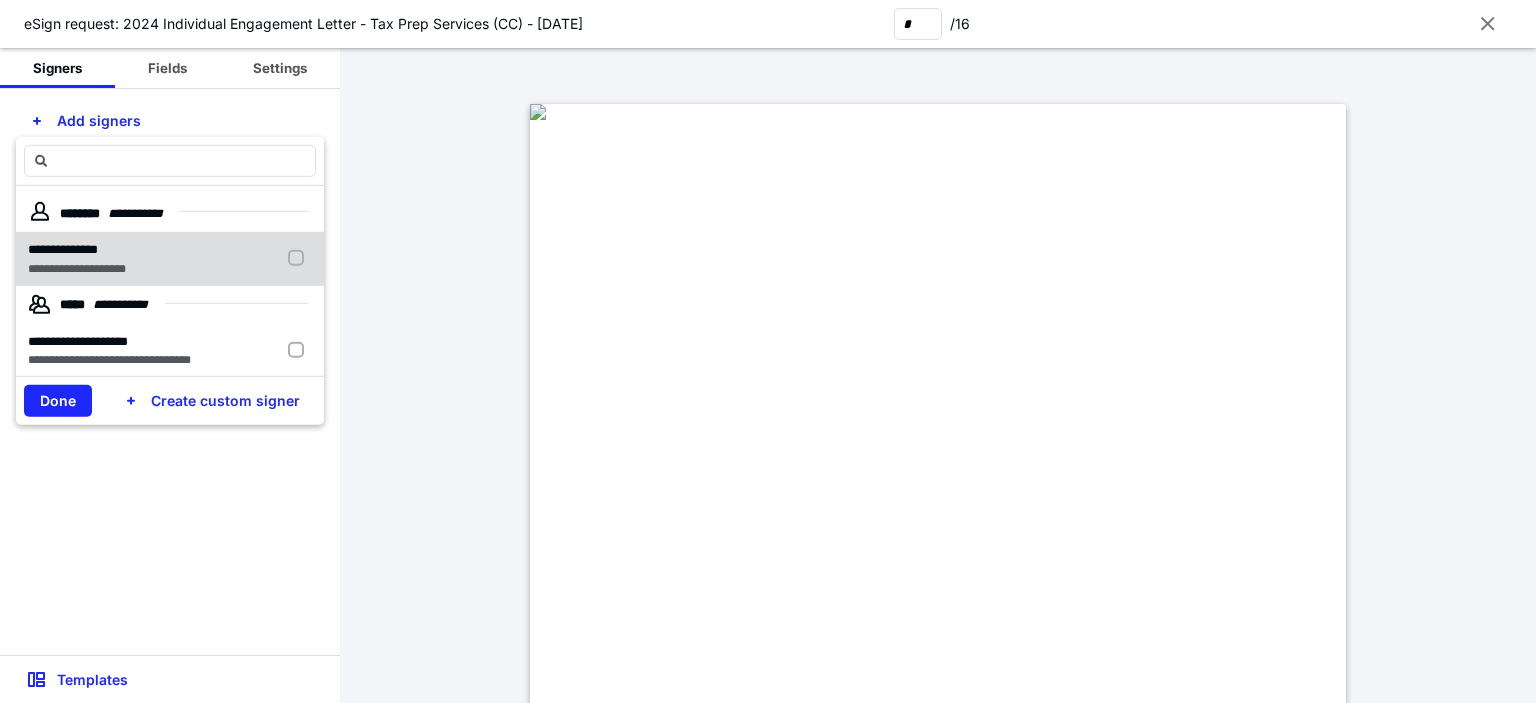 click on "**********" at bounding box center (170, 258) 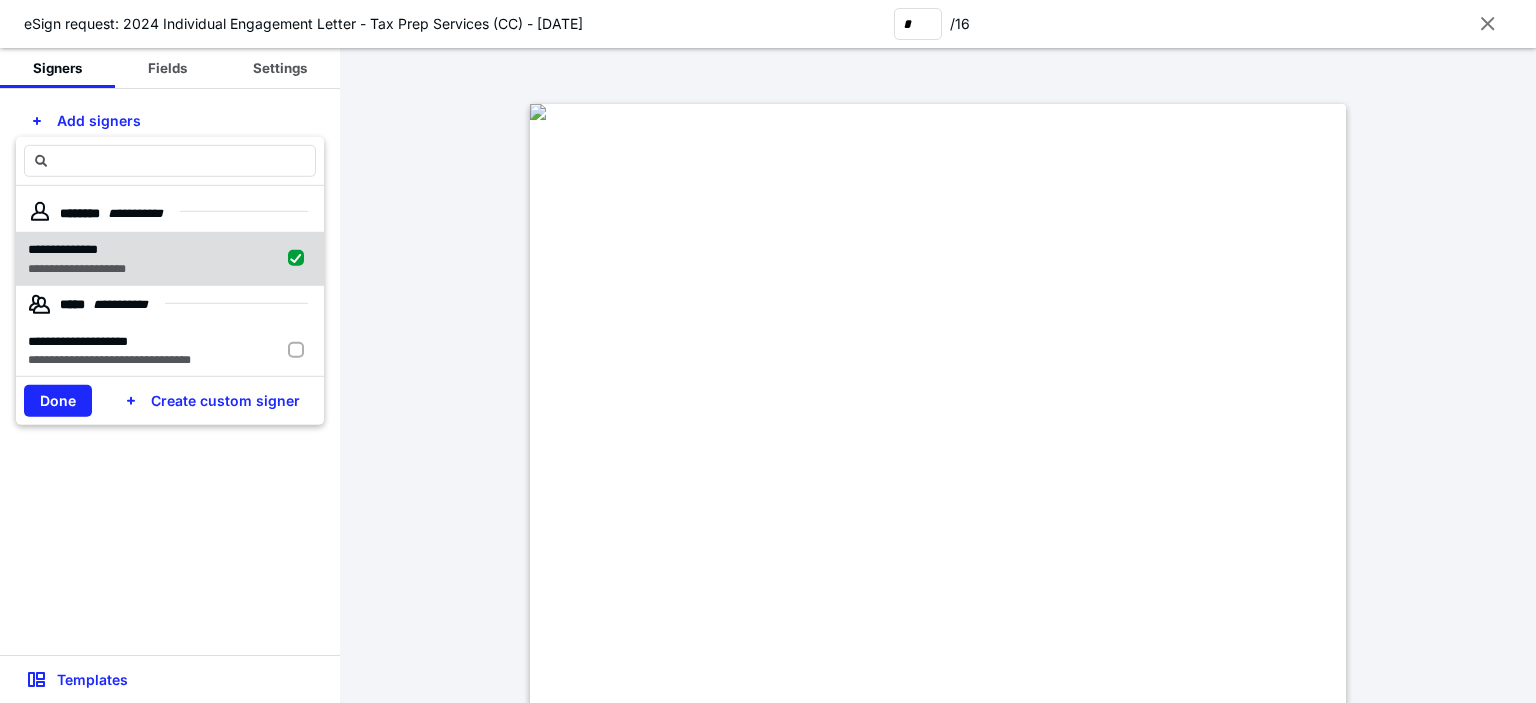 checkbox on "true" 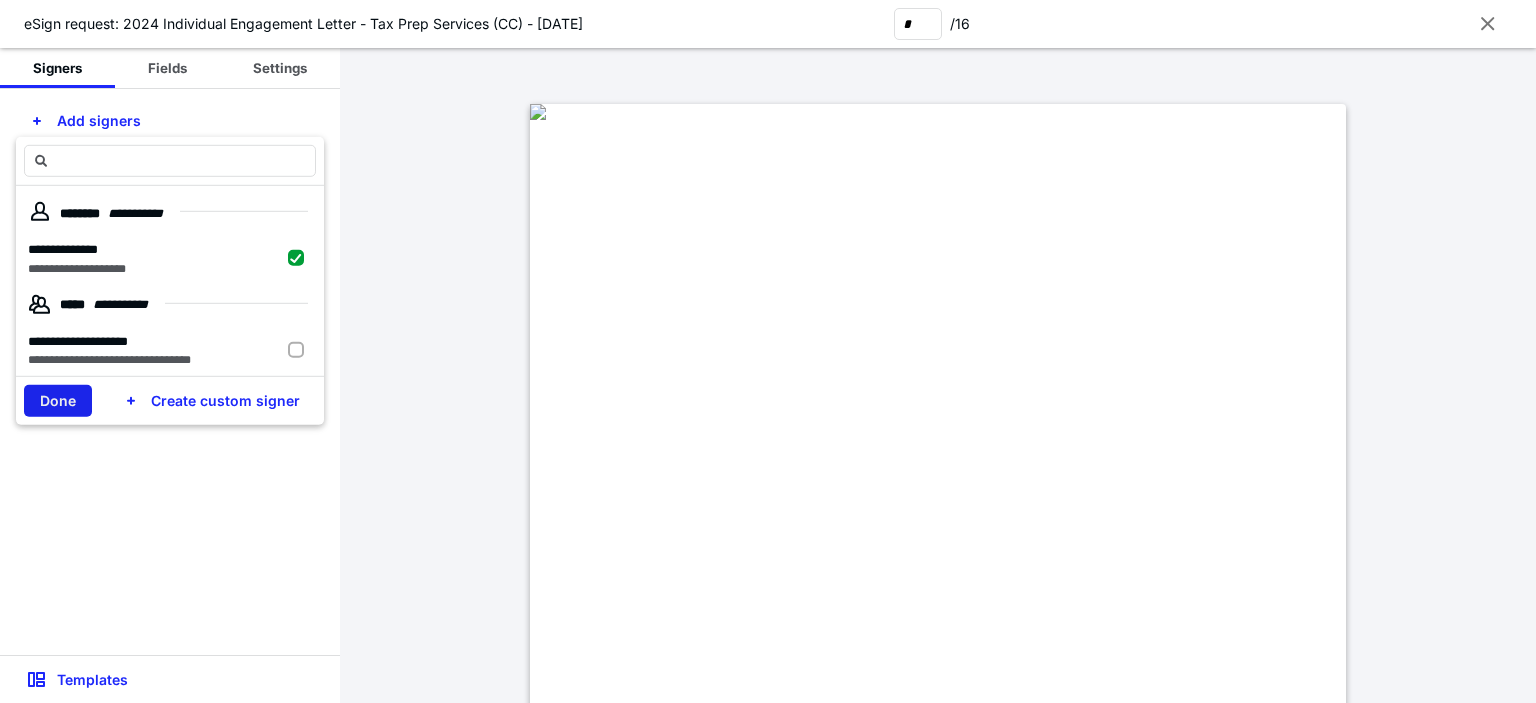 click on "Done" at bounding box center (58, 401) 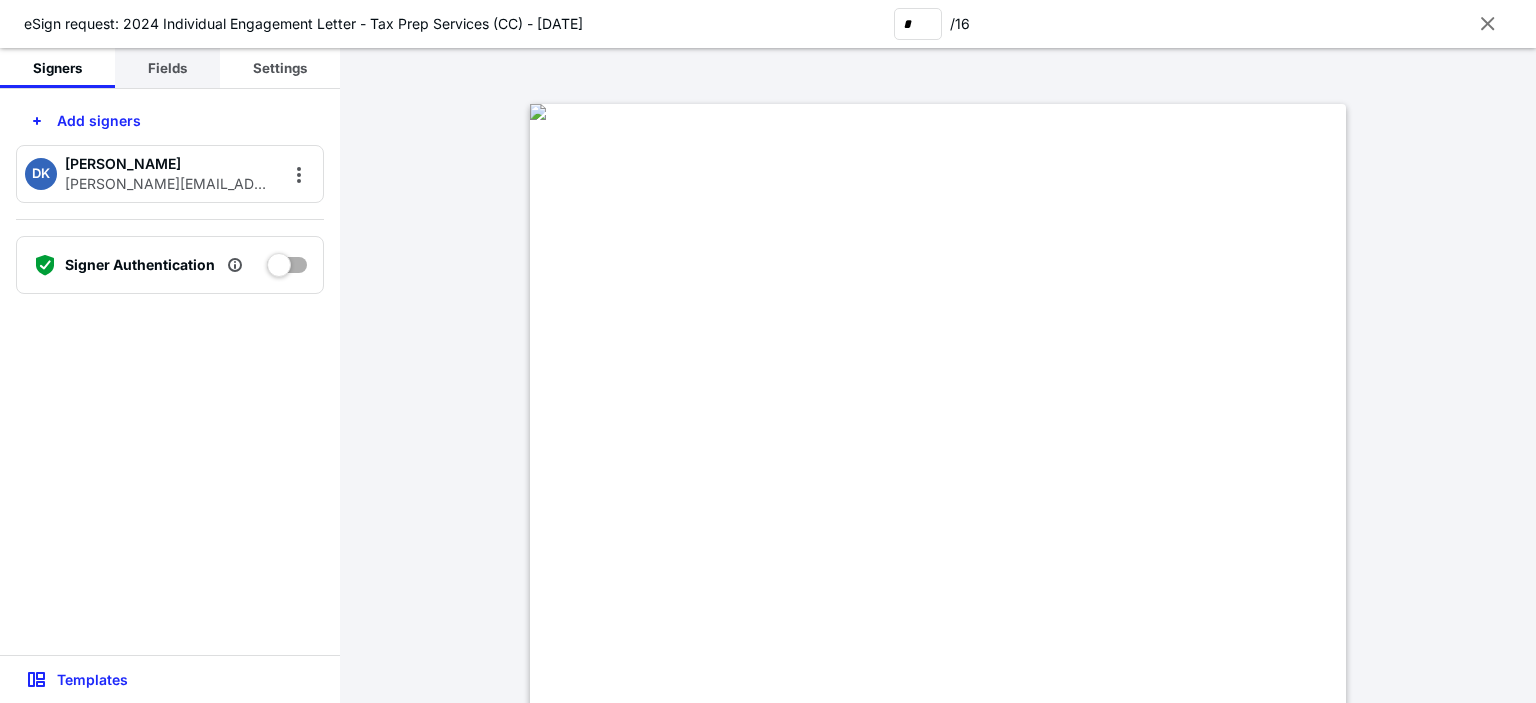 click on "Fields" at bounding box center [167, 68] 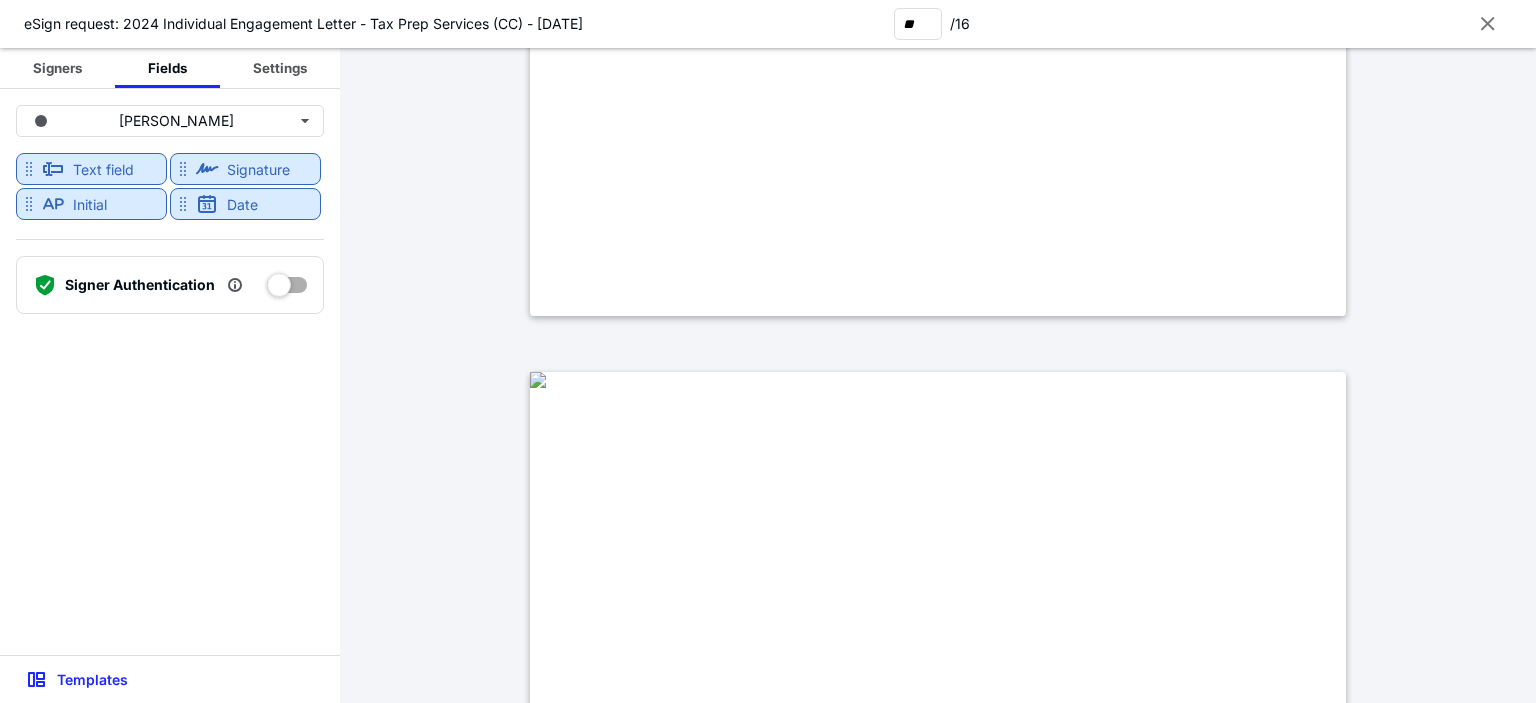 scroll, scrollTop: 15600, scrollLeft: 0, axis: vertical 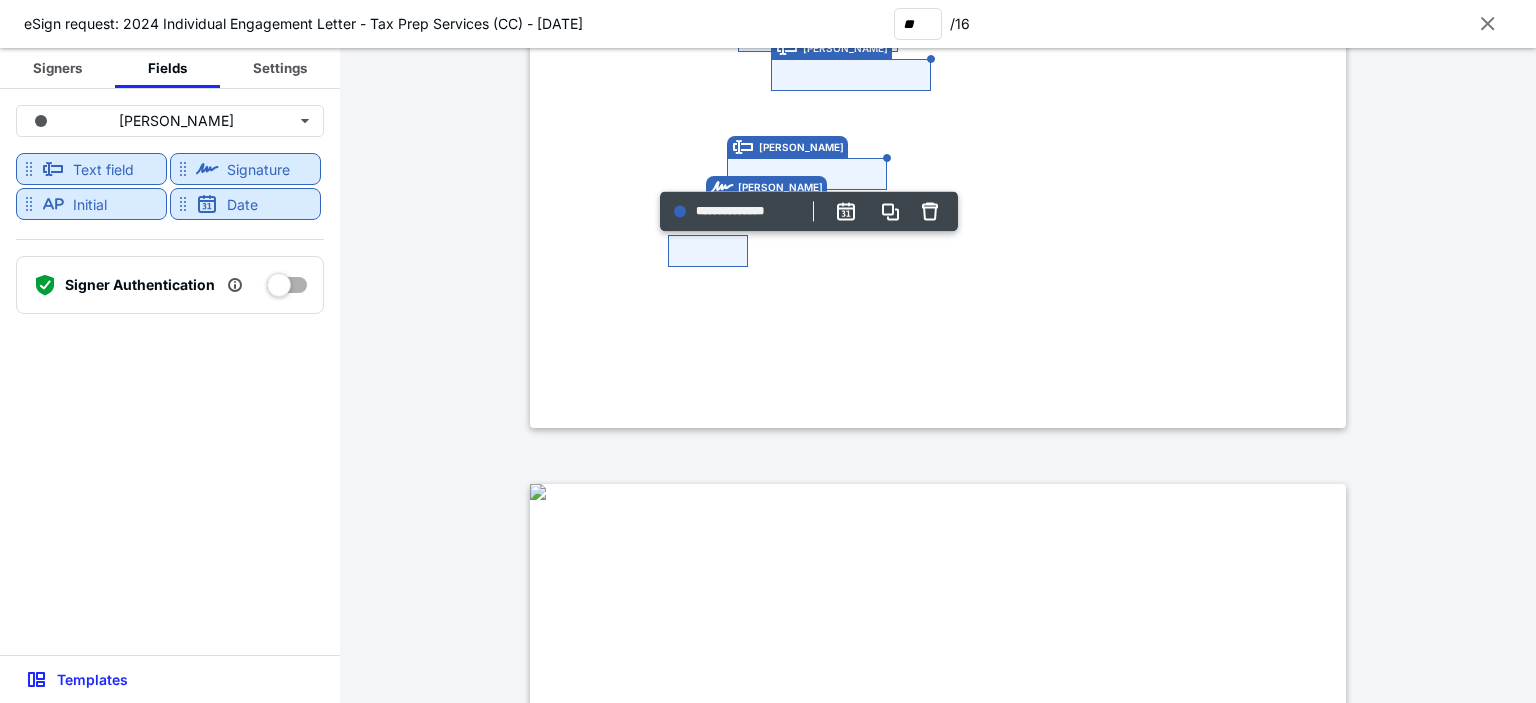 type on "**" 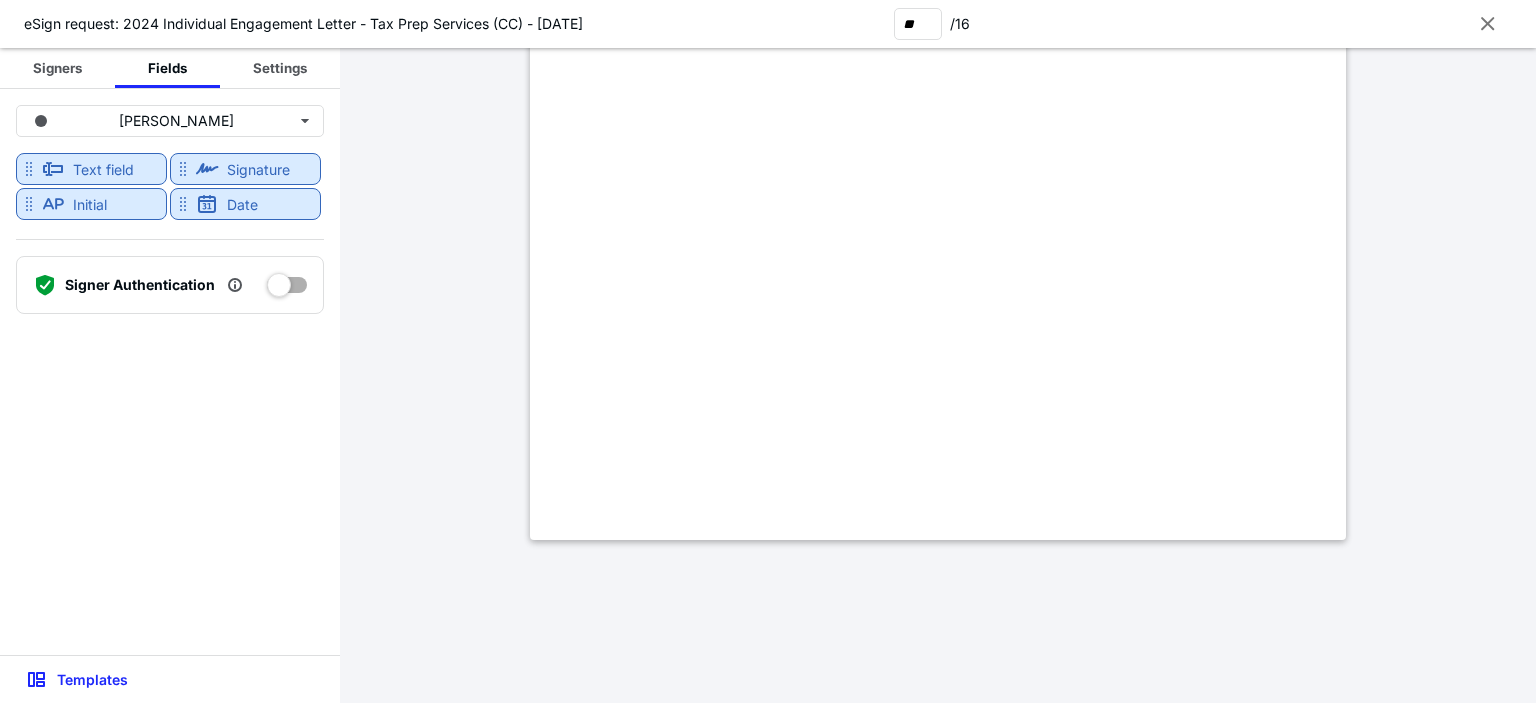scroll, scrollTop: 17392, scrollLeft: 0, axis: vertical 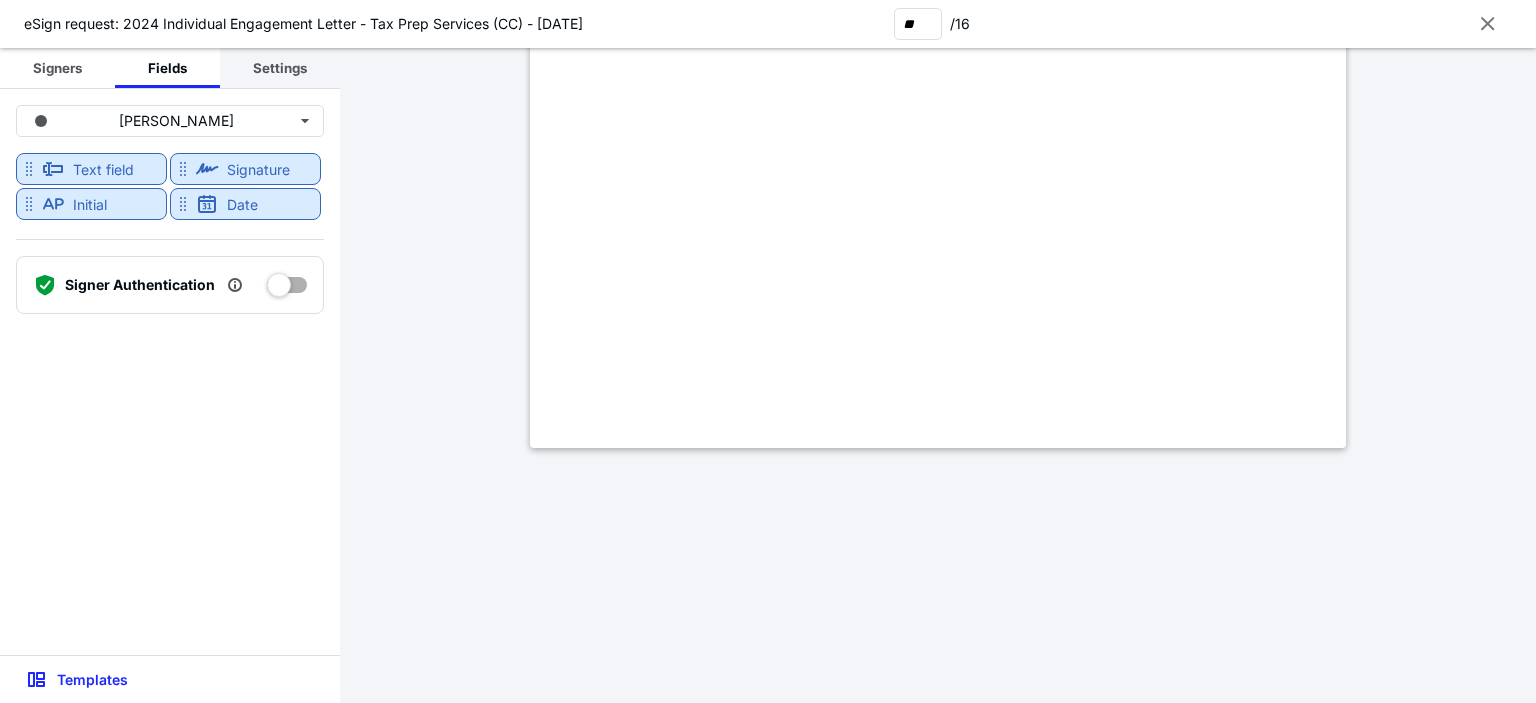 click on "Settings" at bounding box center [280, 68] 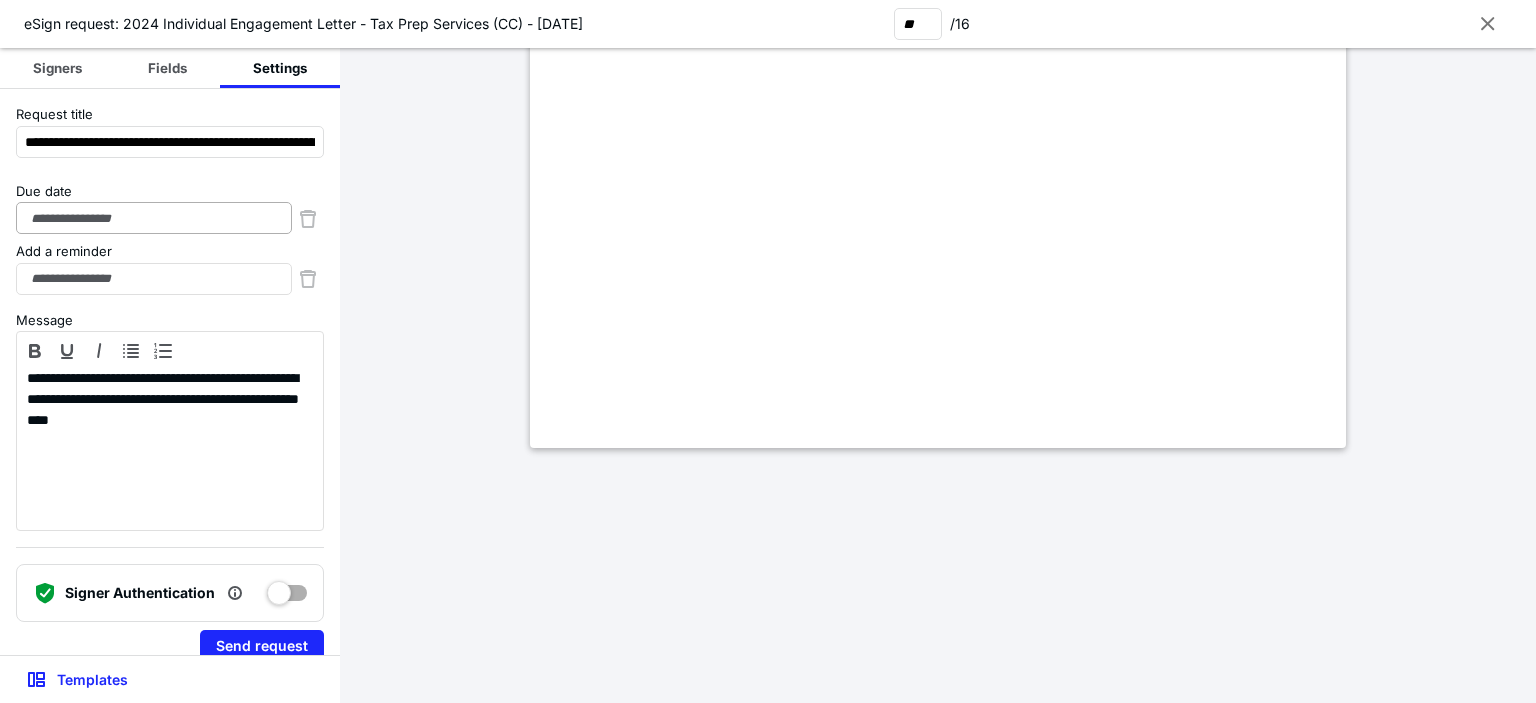 scroll, scrollTop: 22, scrollLeft: 0, axis: vertical 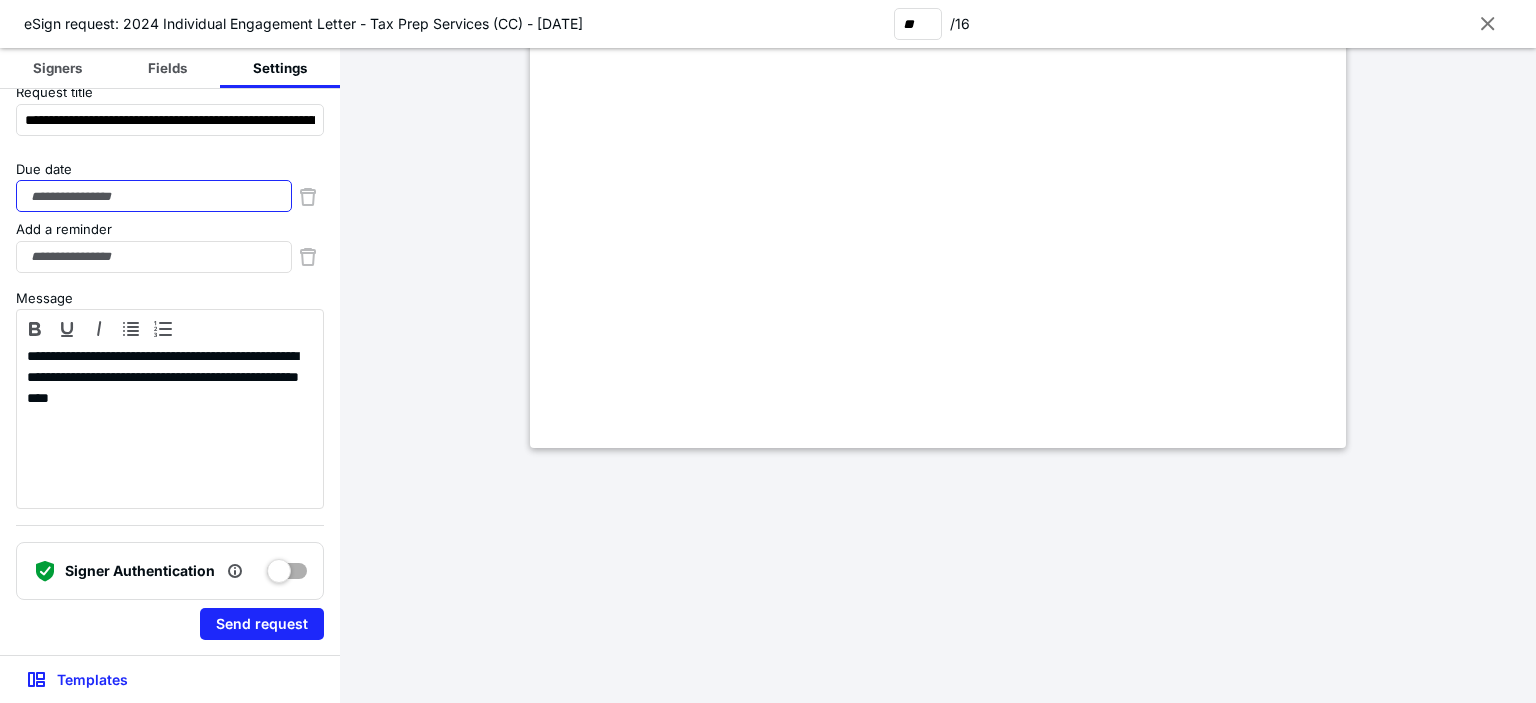 click on "Due date" at bounding box center [154, 196] 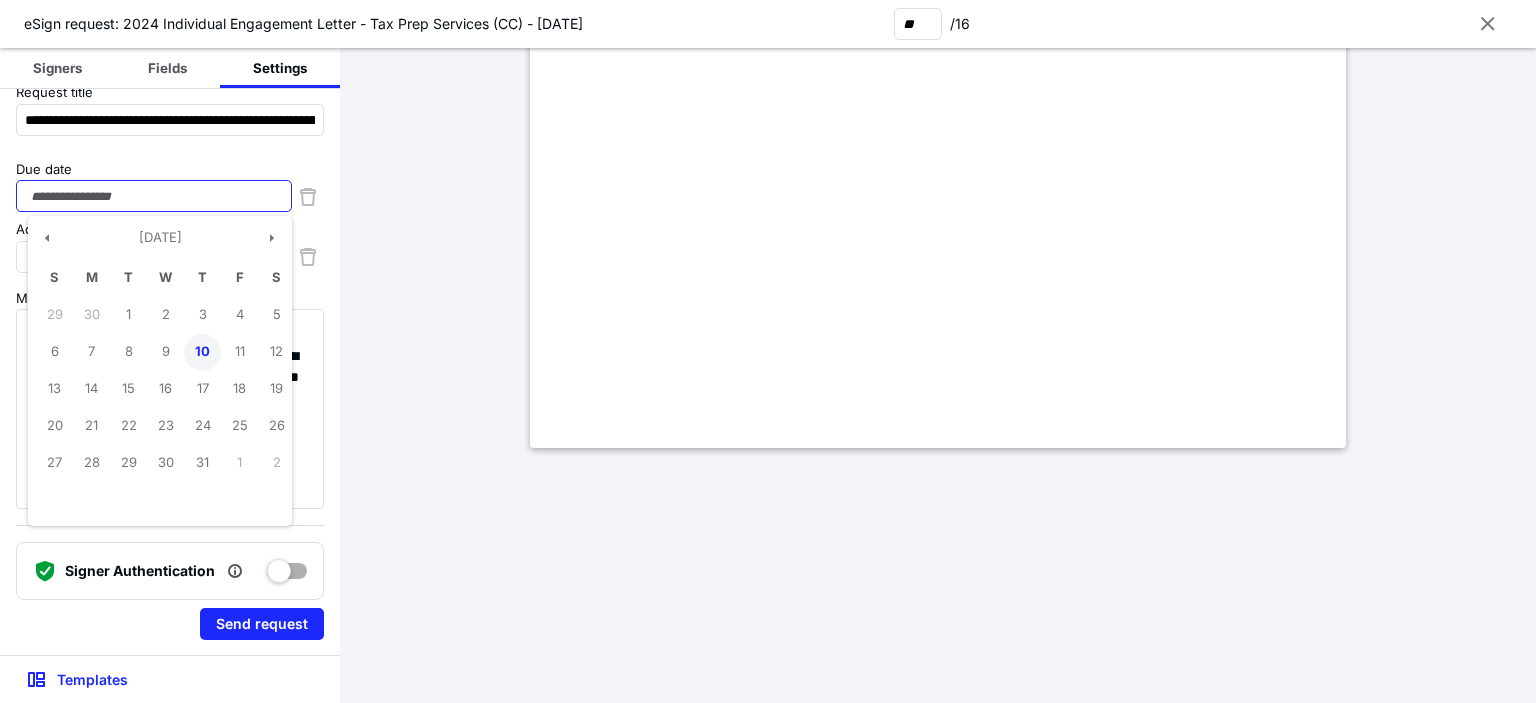 click on "10" at bounding box center [202, 352] 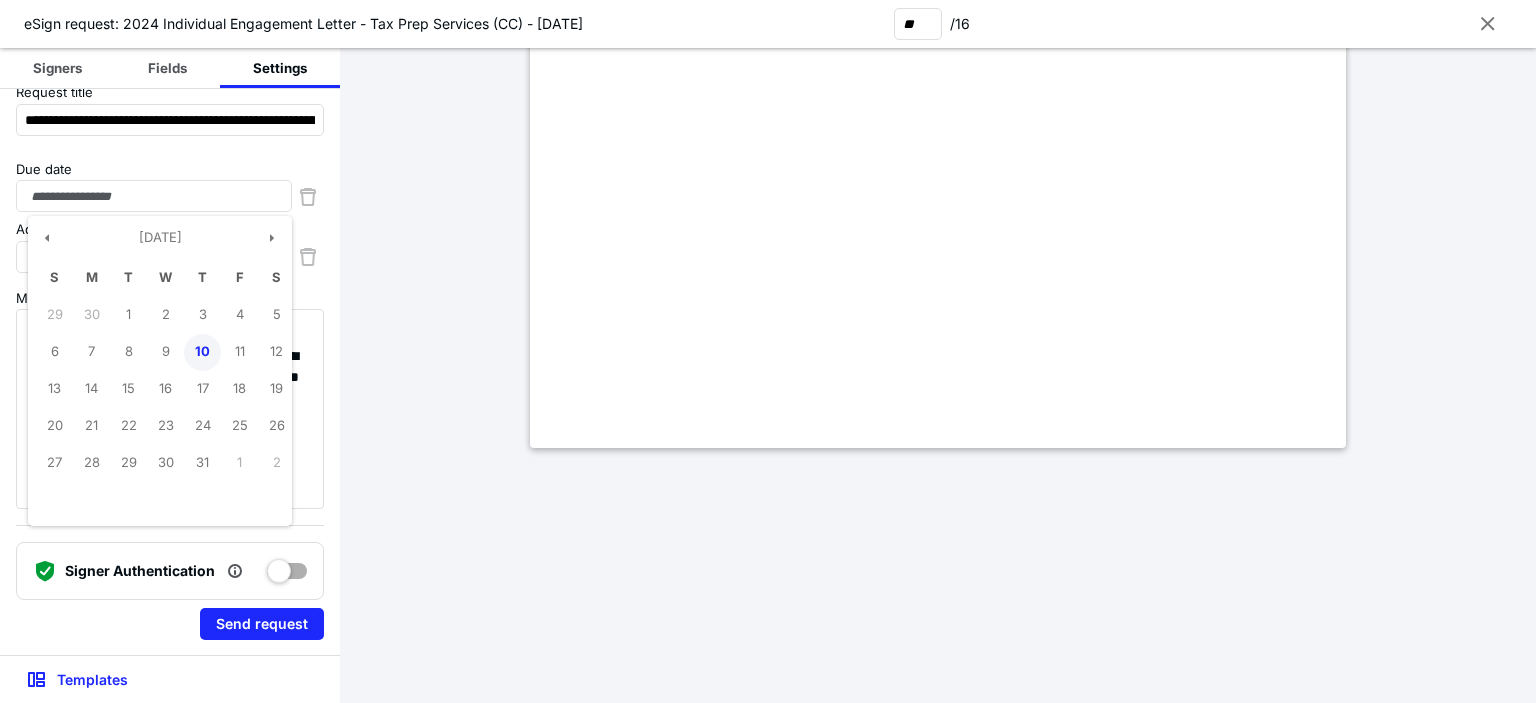 type on "**********" 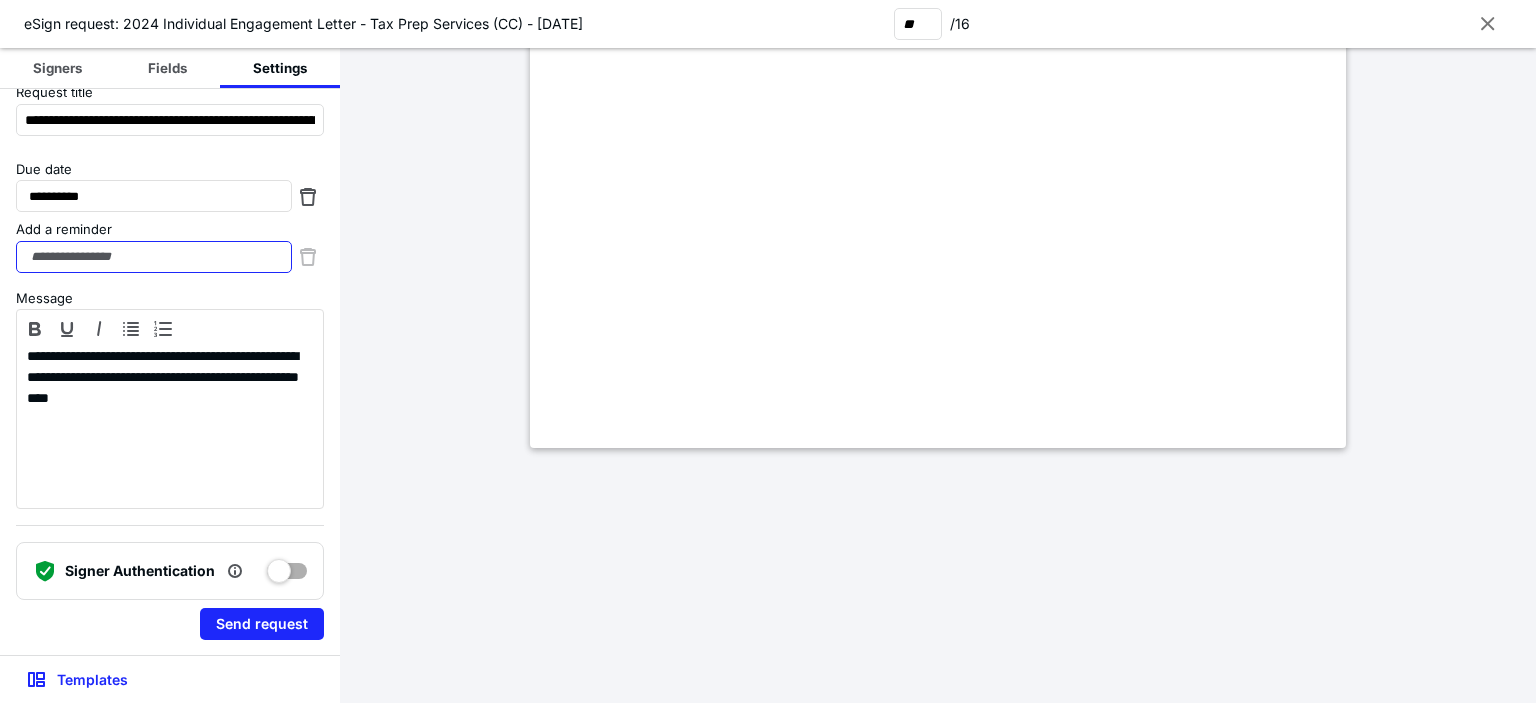 click on "Add a reminder" at bounding box center [154, 257] 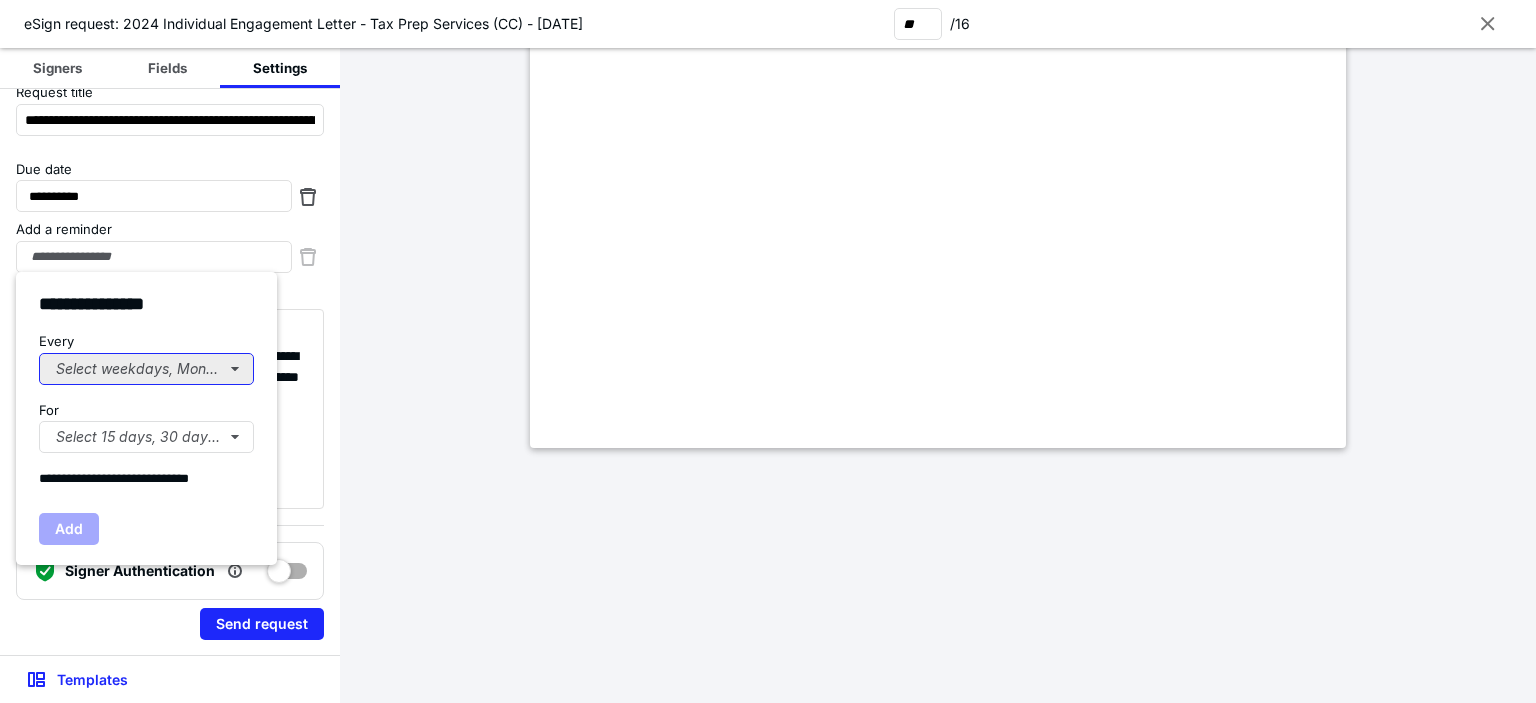 click on "Select weekdays, Mondays, or Tues..." at bounding box center (146, 369) 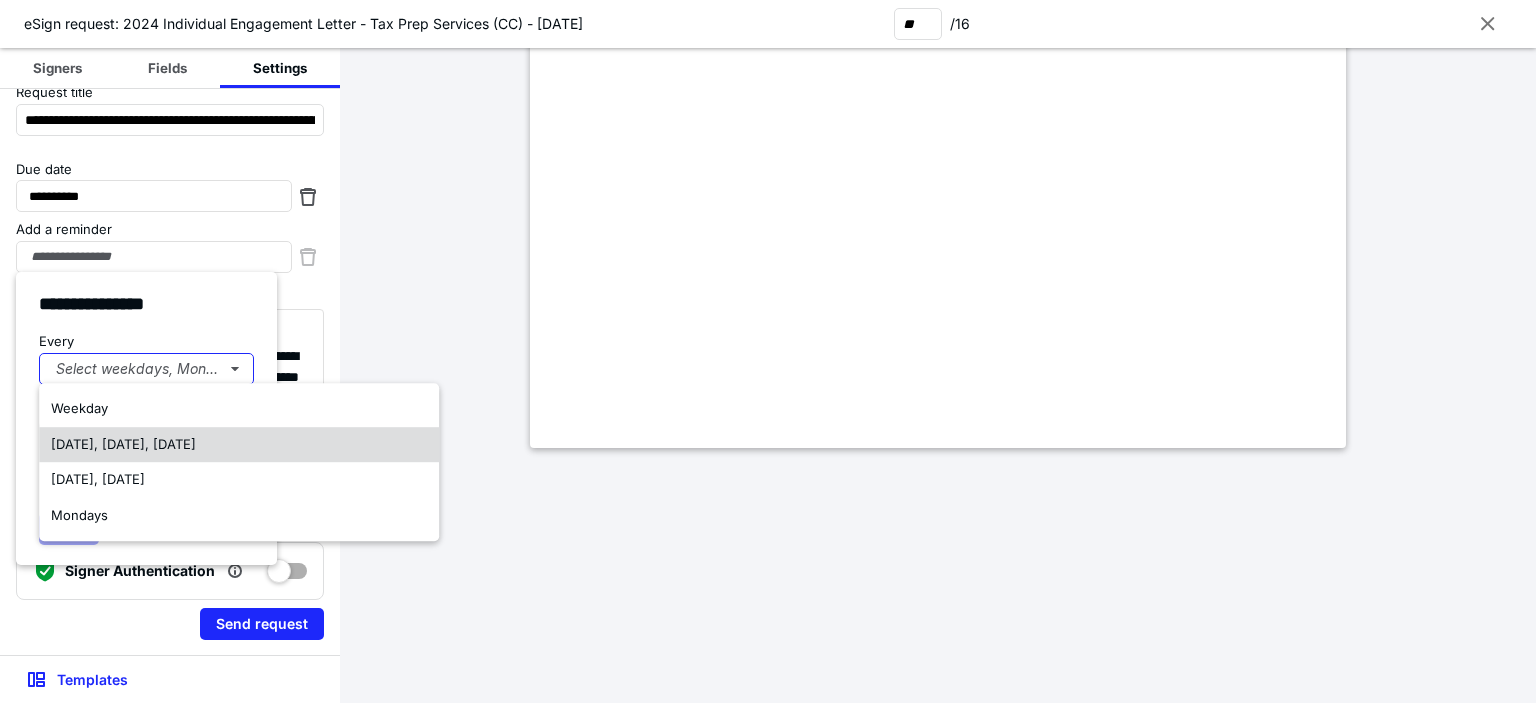 click on "Monday, Wednesday, Friday" at bounding box center [123, 444] 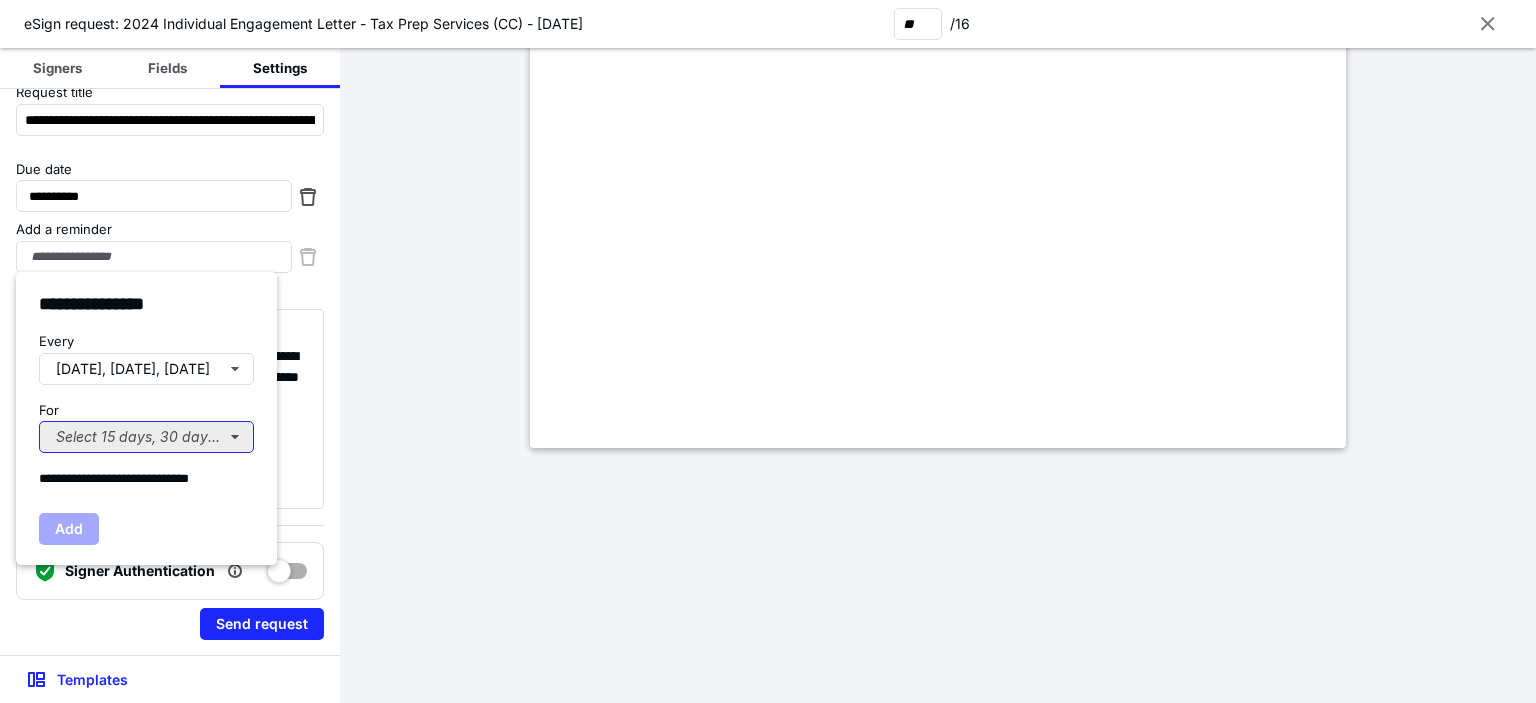 click on "Select 15 days, 30 days, or 45 days..." at bounding box center (146, 437) 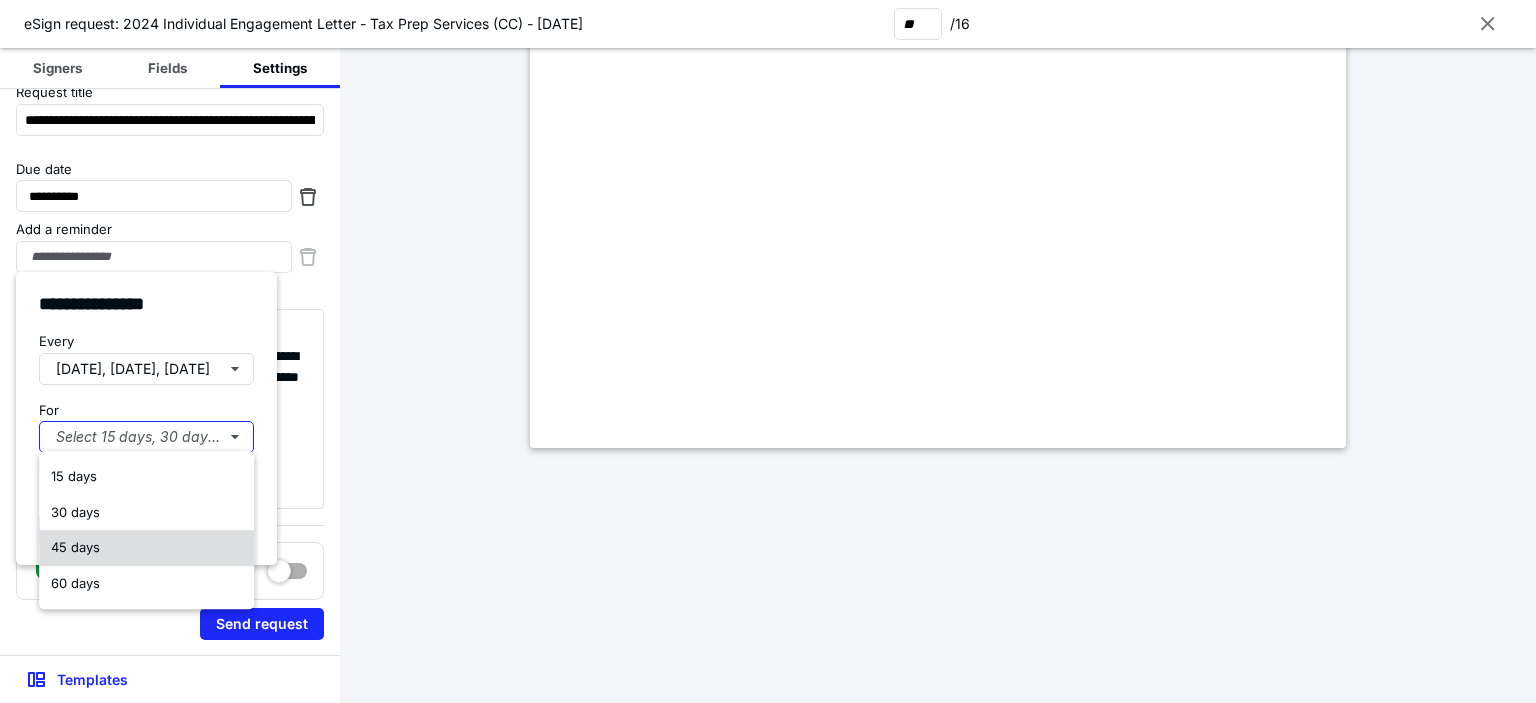 click on "45 days" at bounding box center (75, 547) 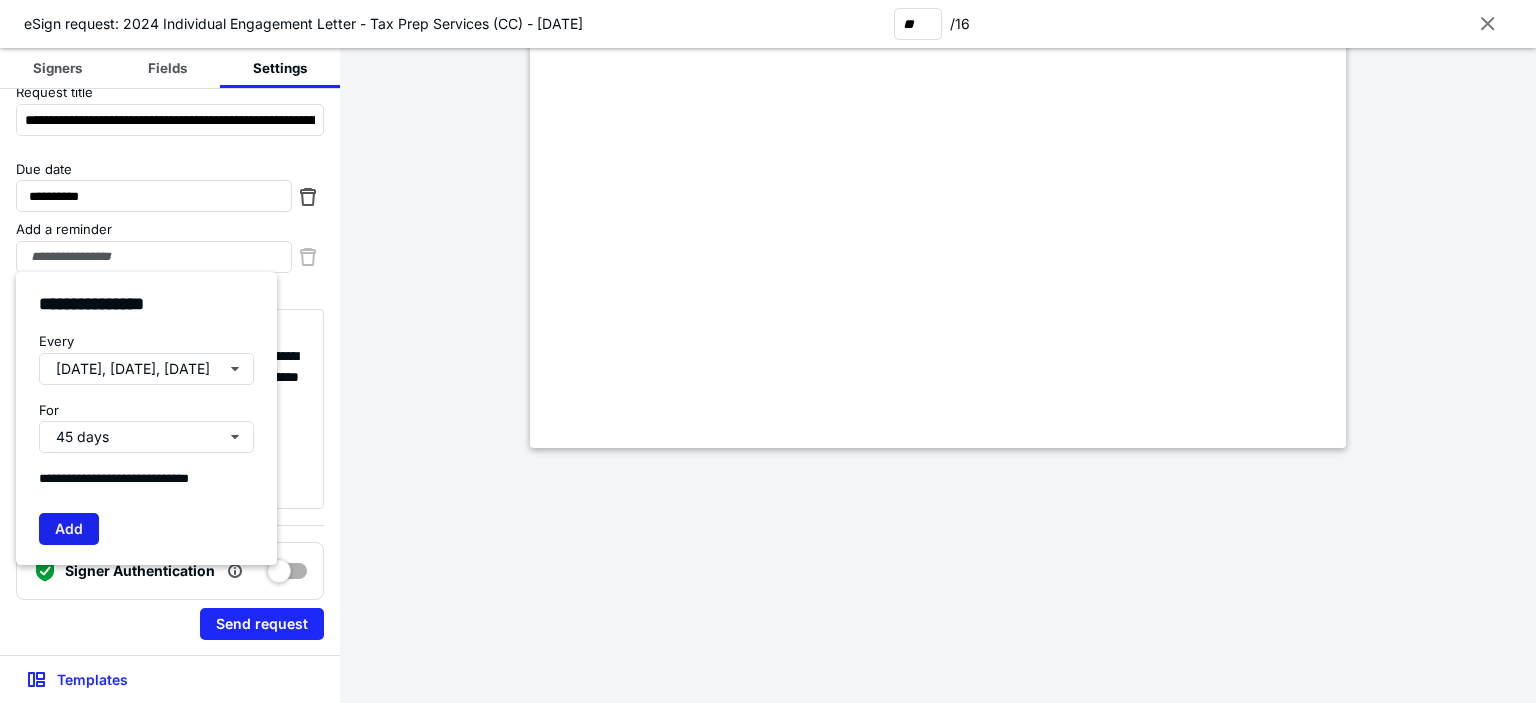 click on "Add" at bounding box center [69, 529] 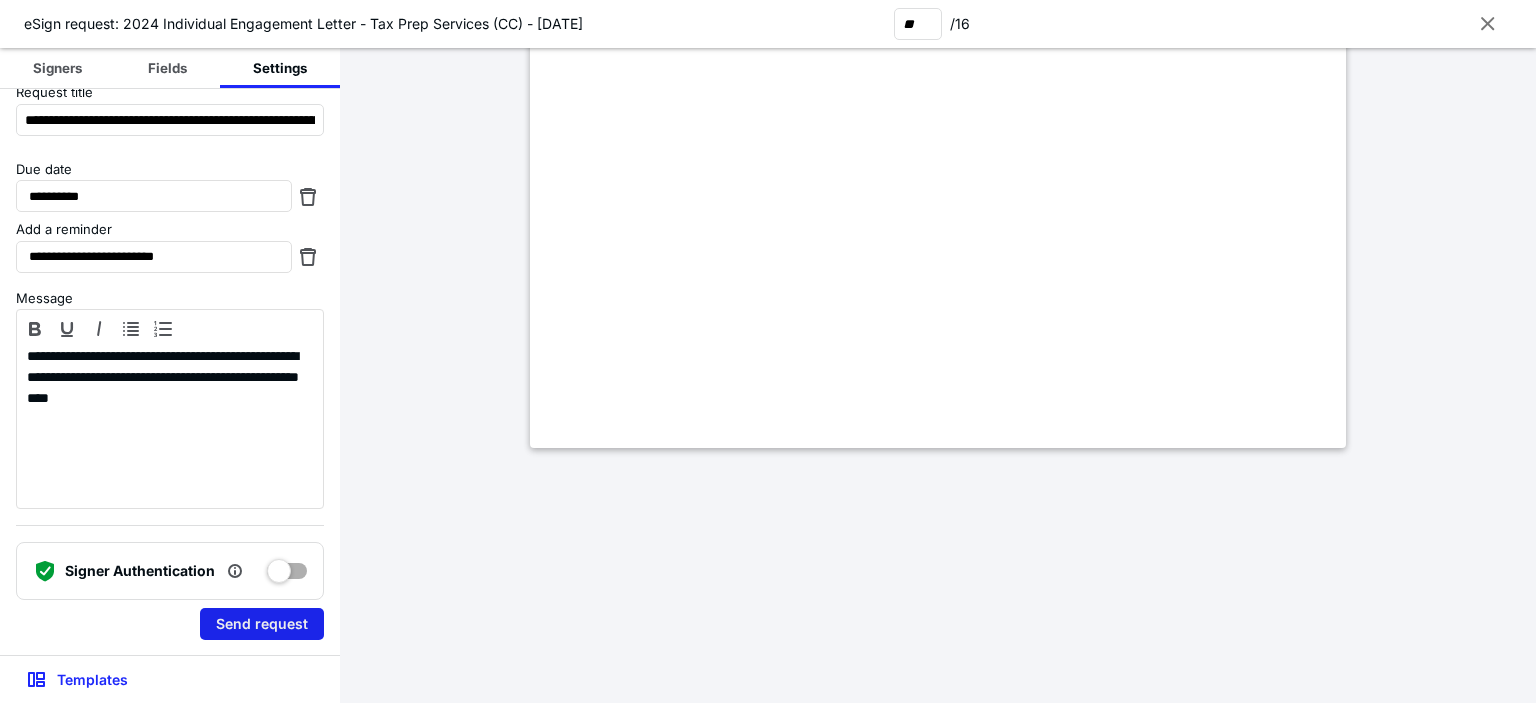 click on "Send request" at bounding box center [262, 624] 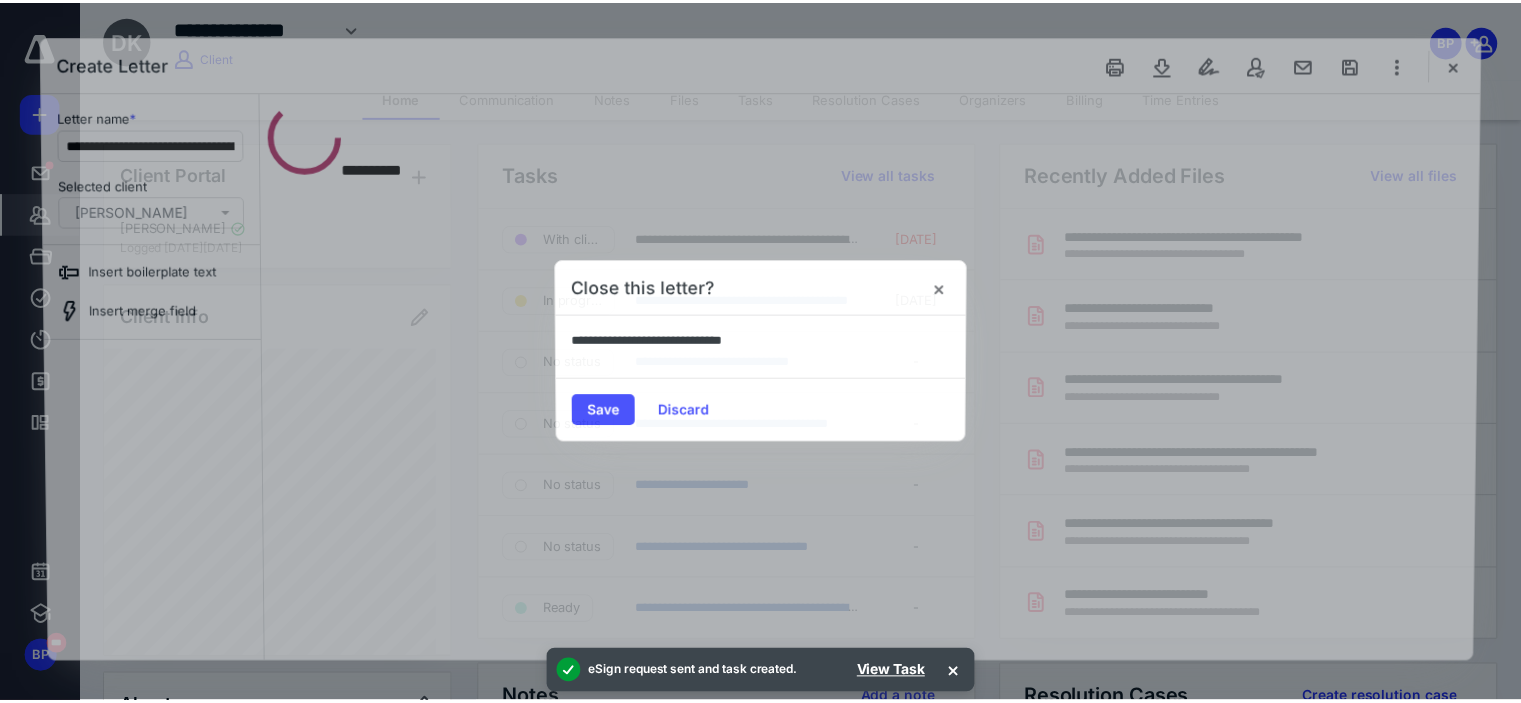 scroll, scrollTop: 0, scrollLeft: 0, axis: both 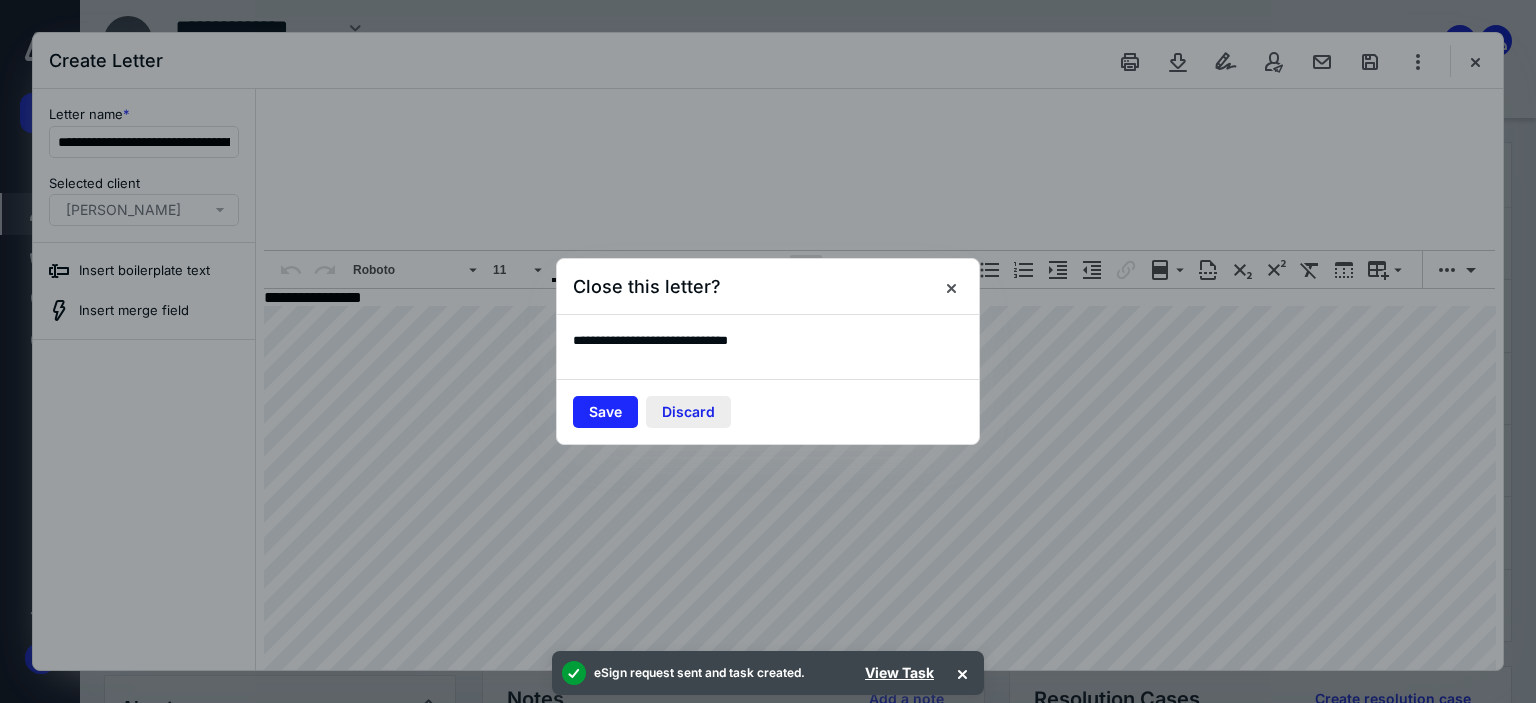 click on "Discard" at bounding box center (688, 412) 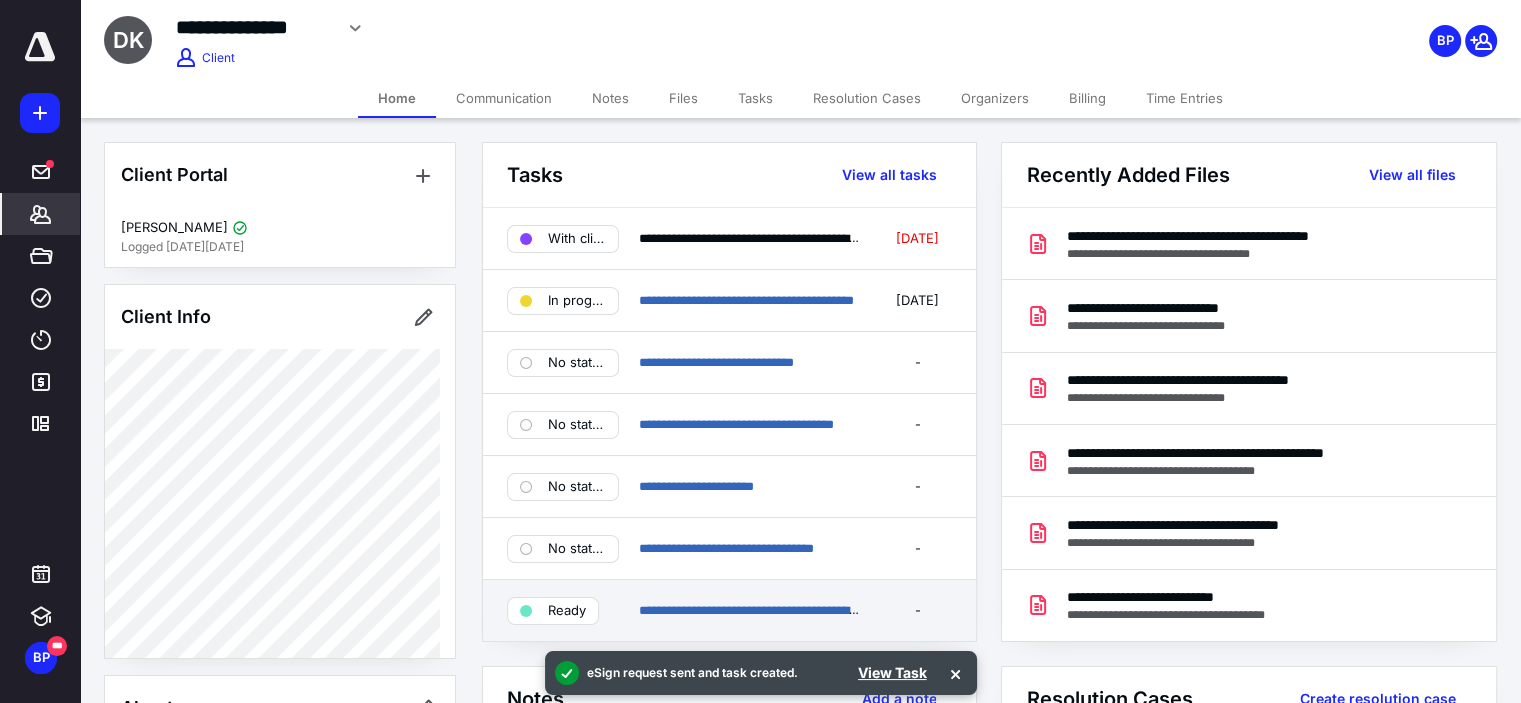 click on "Ready" at bounding box center (567, 611) 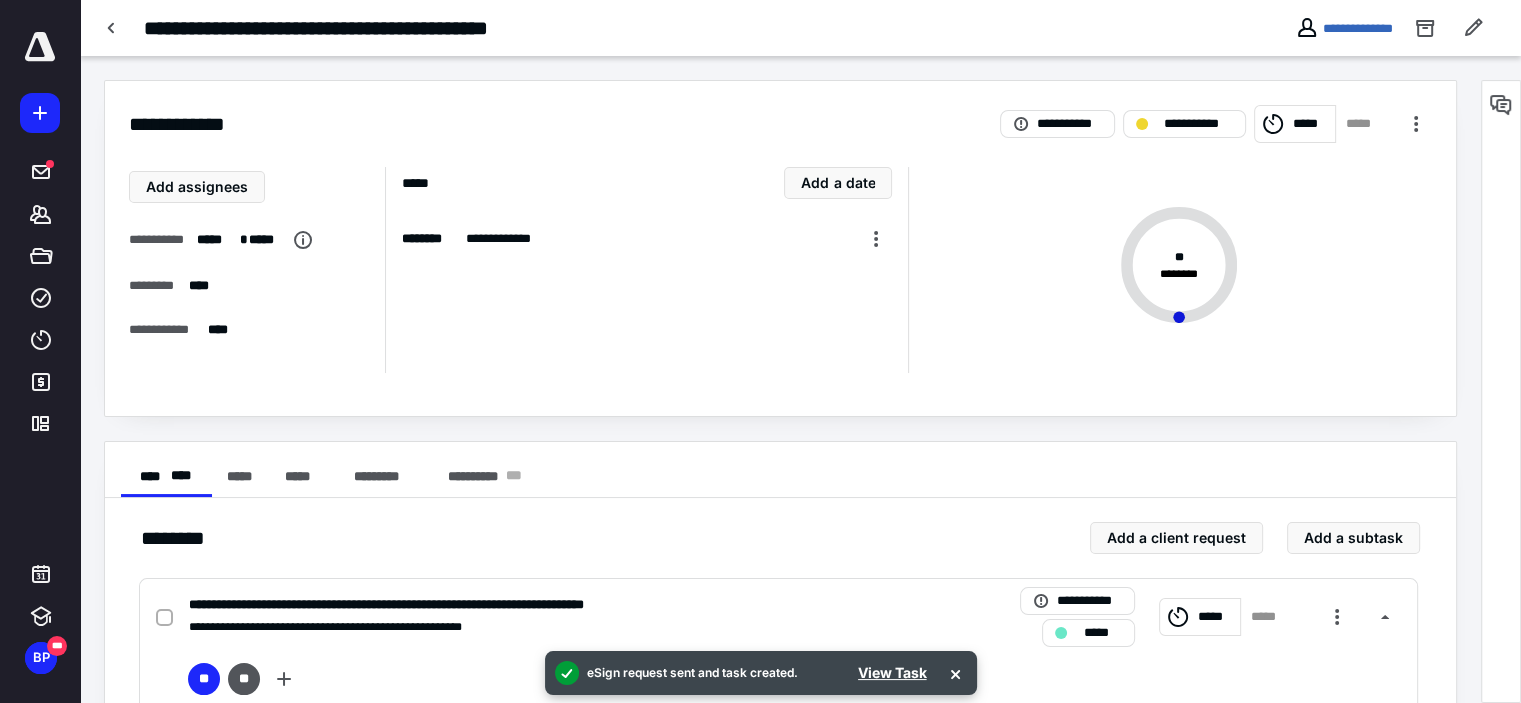 scroll, scrollTop: 300, scrollLeft: 0, axis: vertical 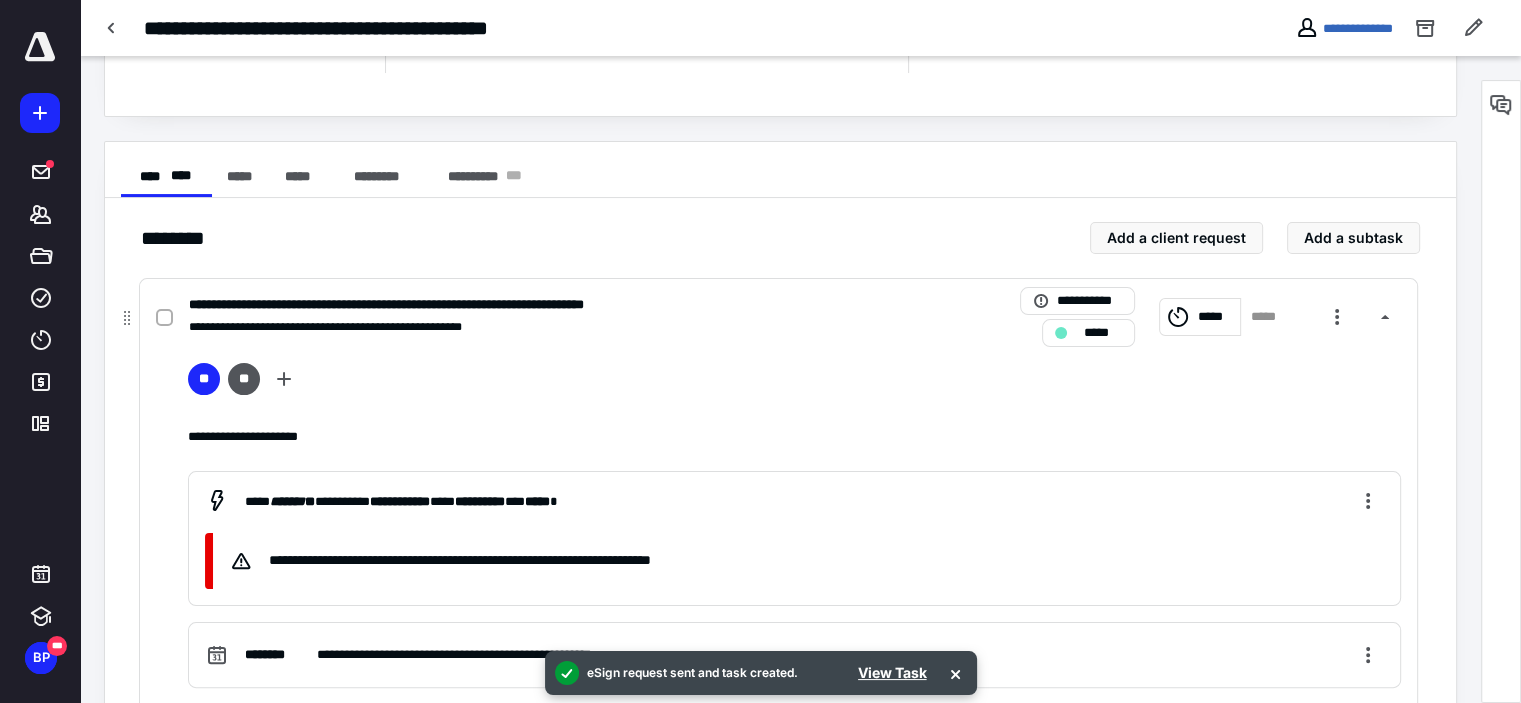 click on "*****" at bounding box center [1102, 333] 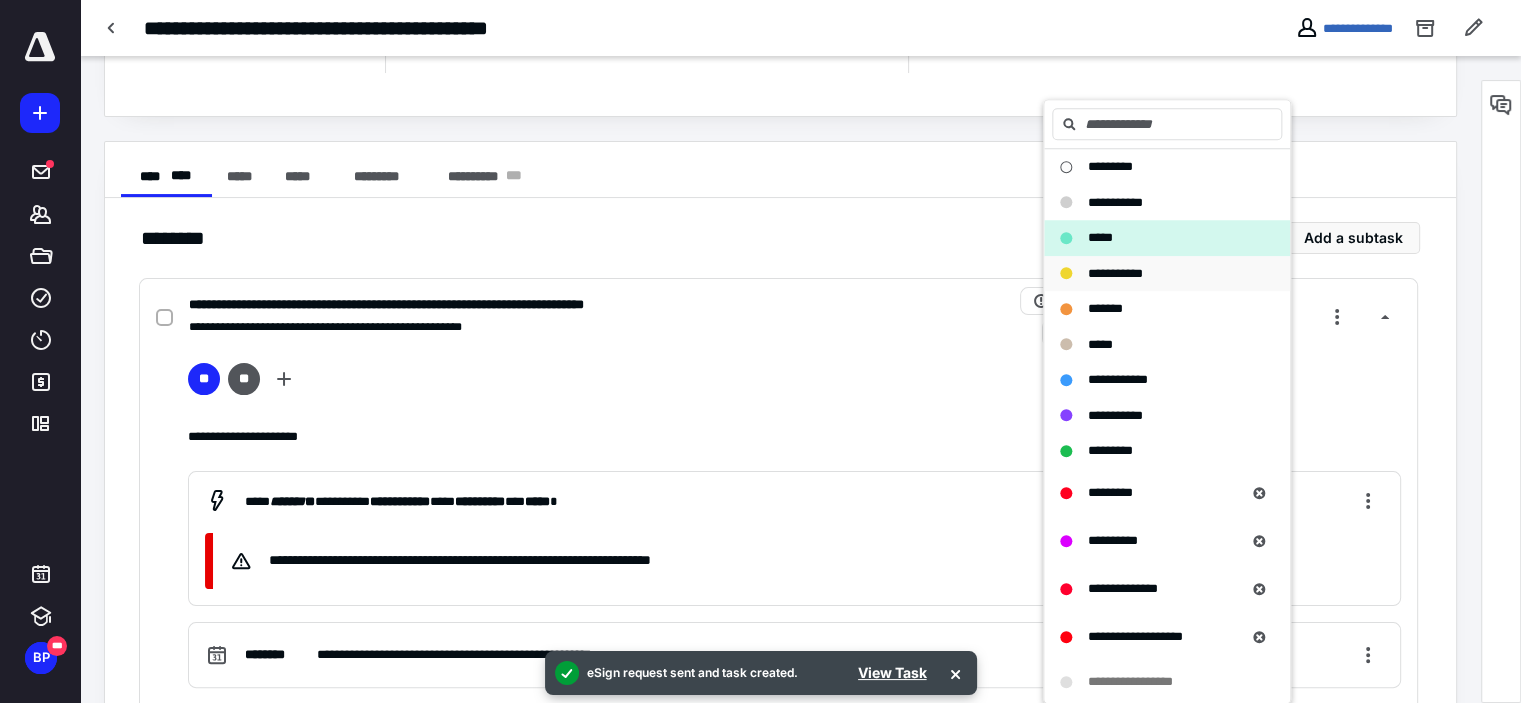 click on "**********" at bounding box center [1115, 273] 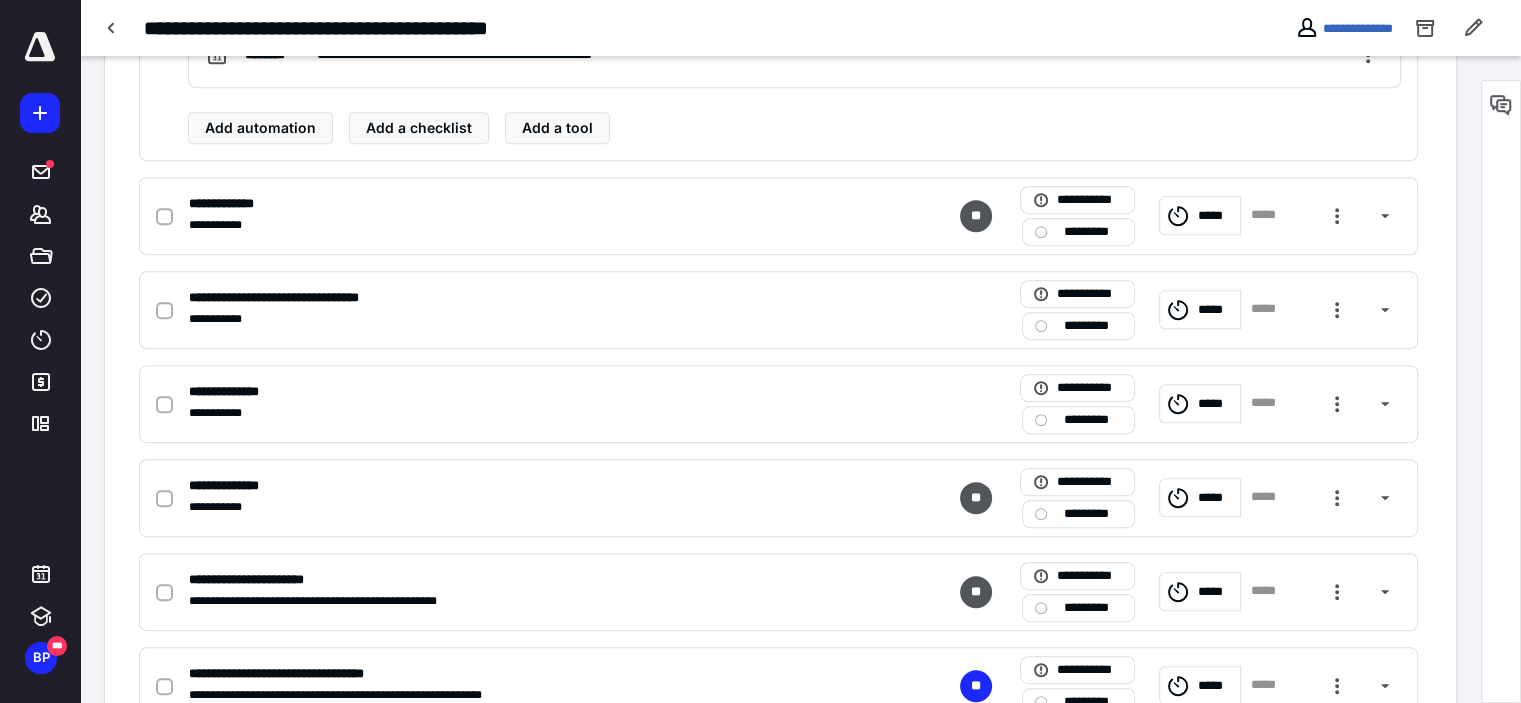 scroll, scrollTop: 1000, scrollLeft: 0, axis: vertical 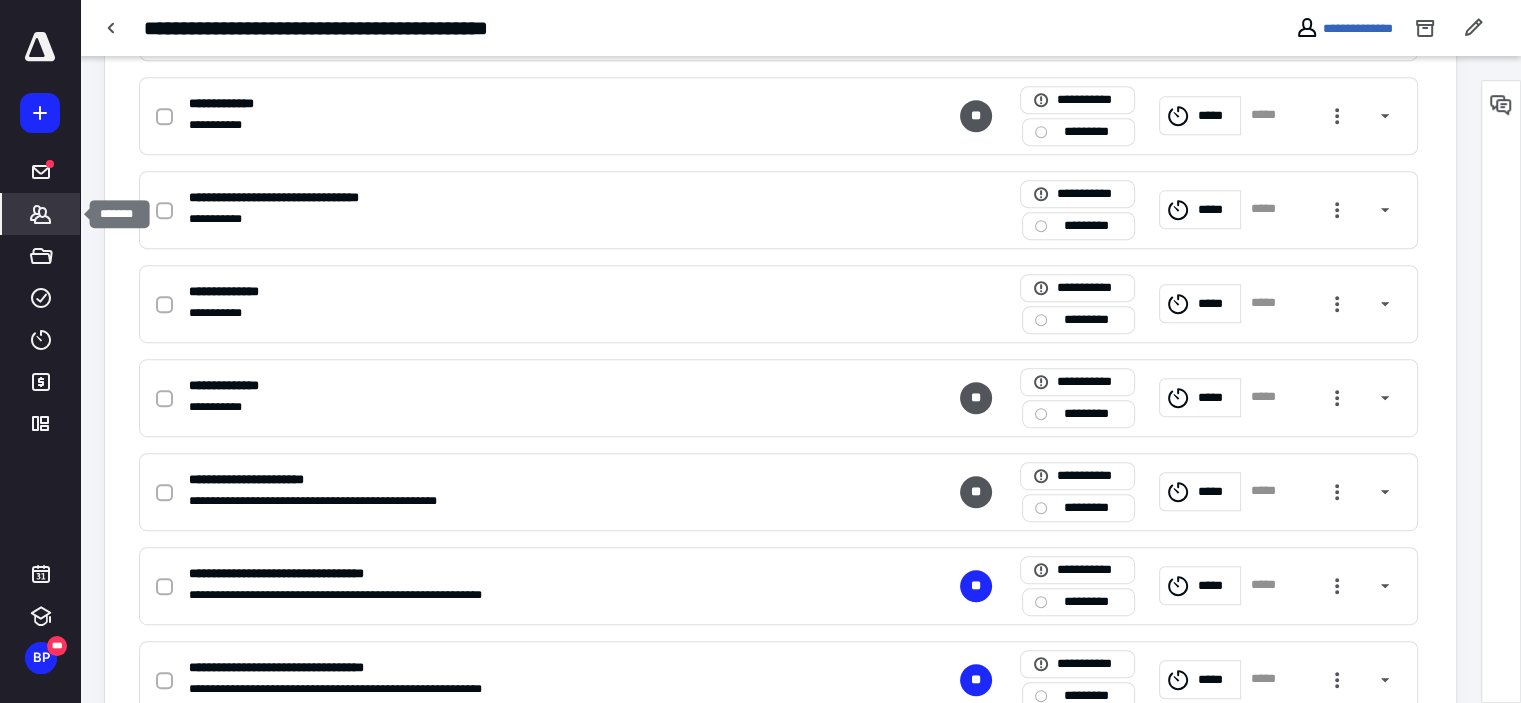 click 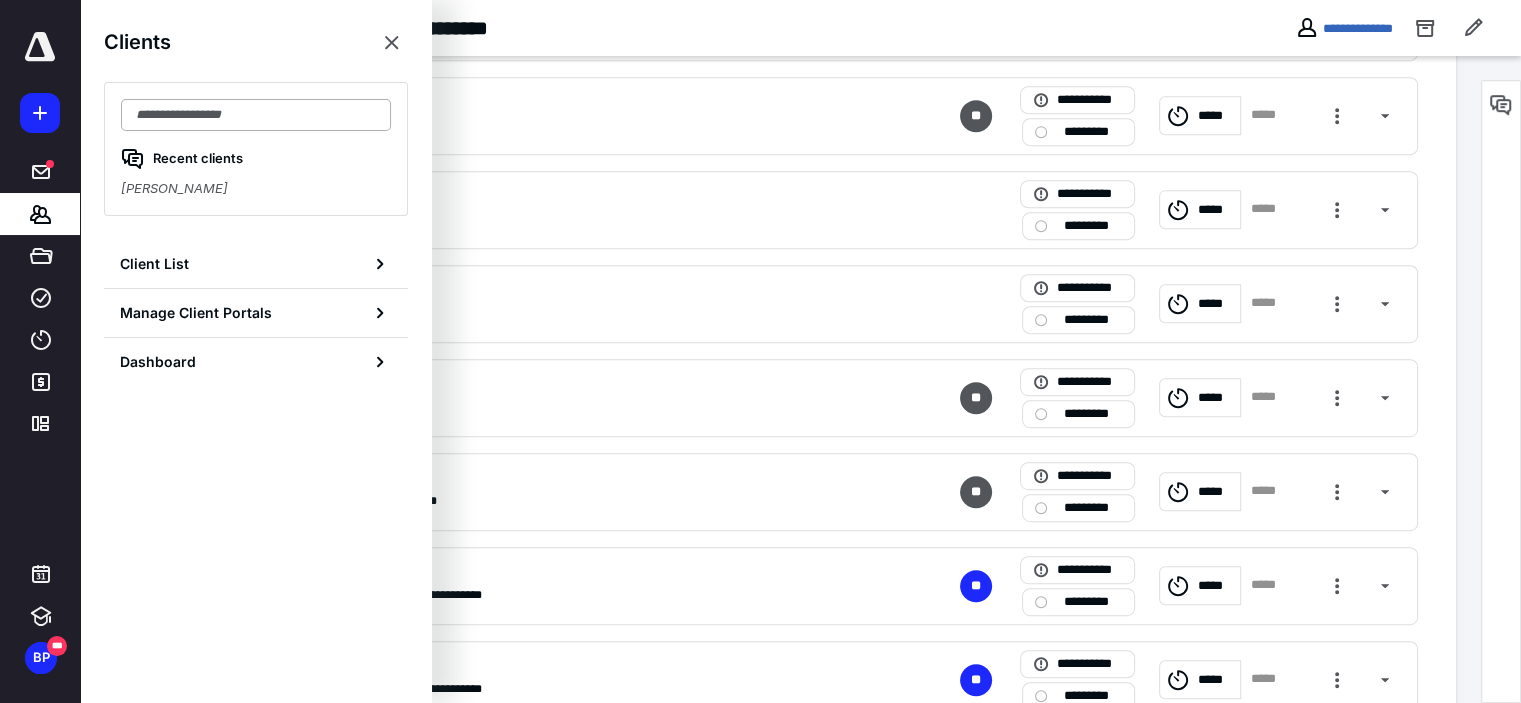 click at bounding box center [256, 115] 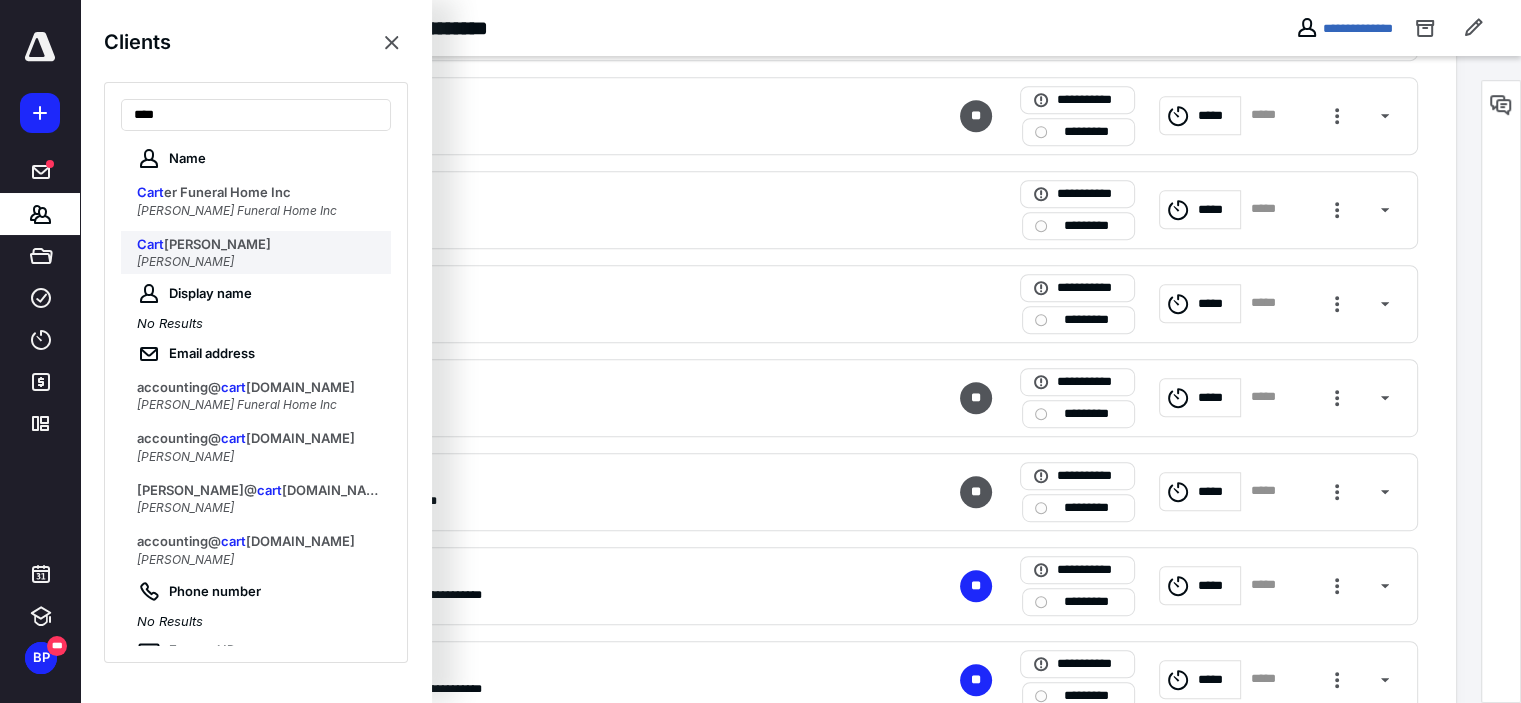 type on "****" 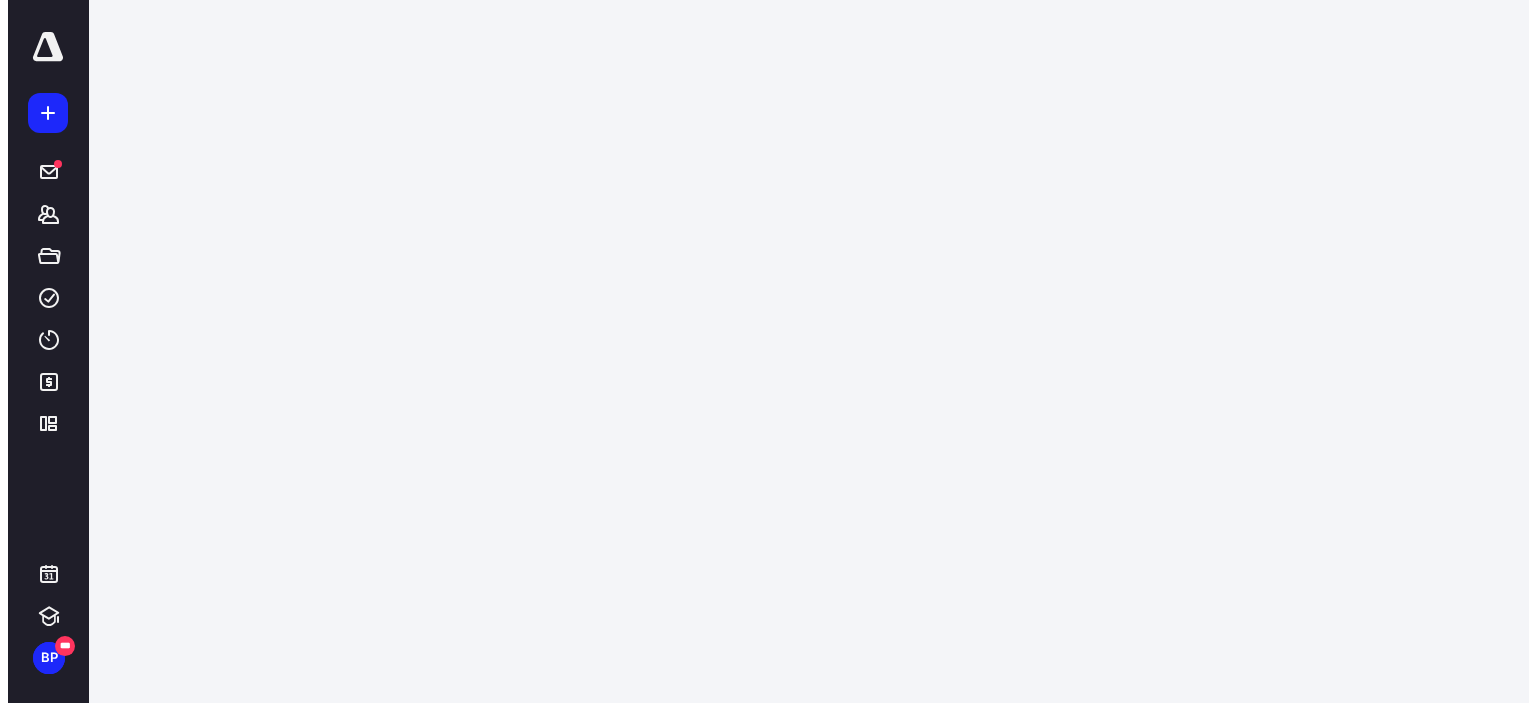 scroll, scrollTop: 0, scrollLeft: 0, axis: both 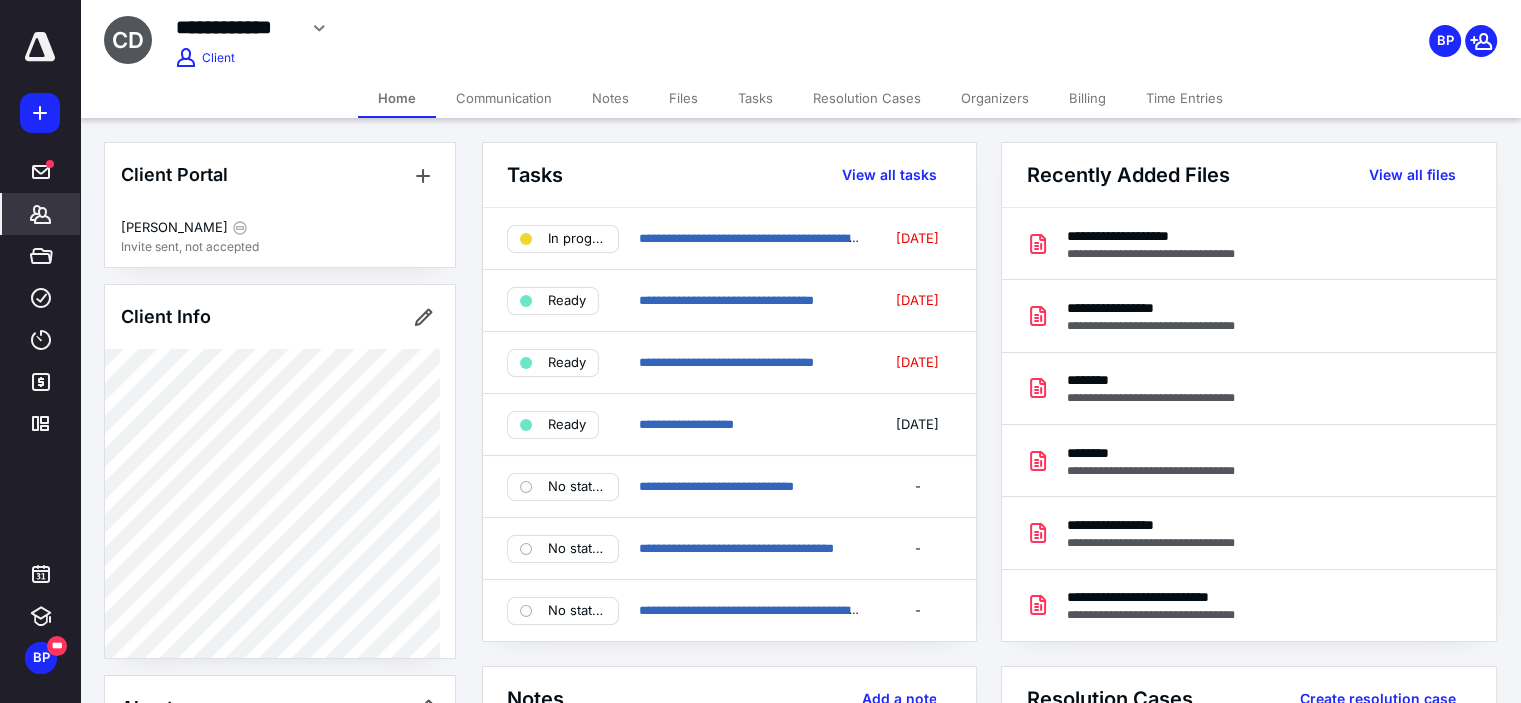 click on "Communication" at bounding box center [504, 98] 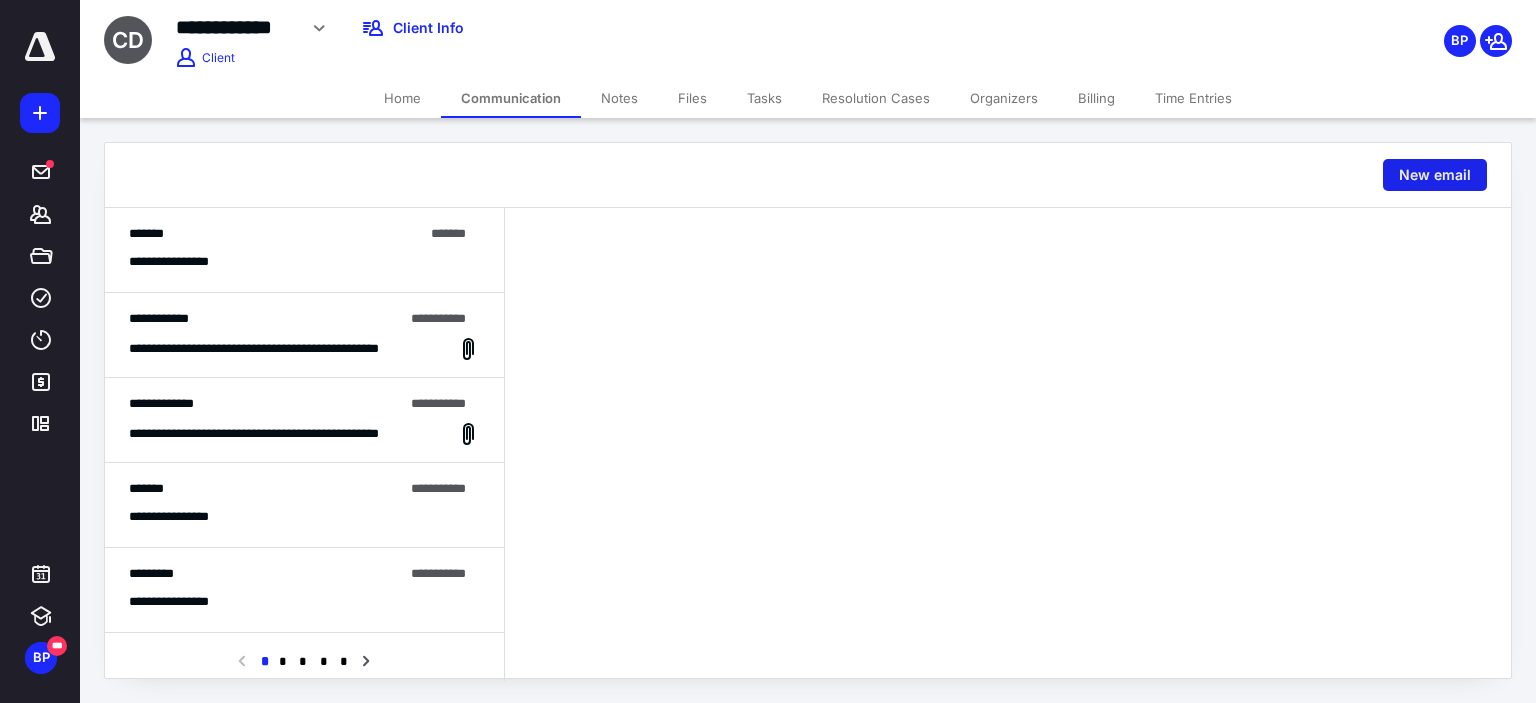 click on "New email" at bounding box center [1435, 175] 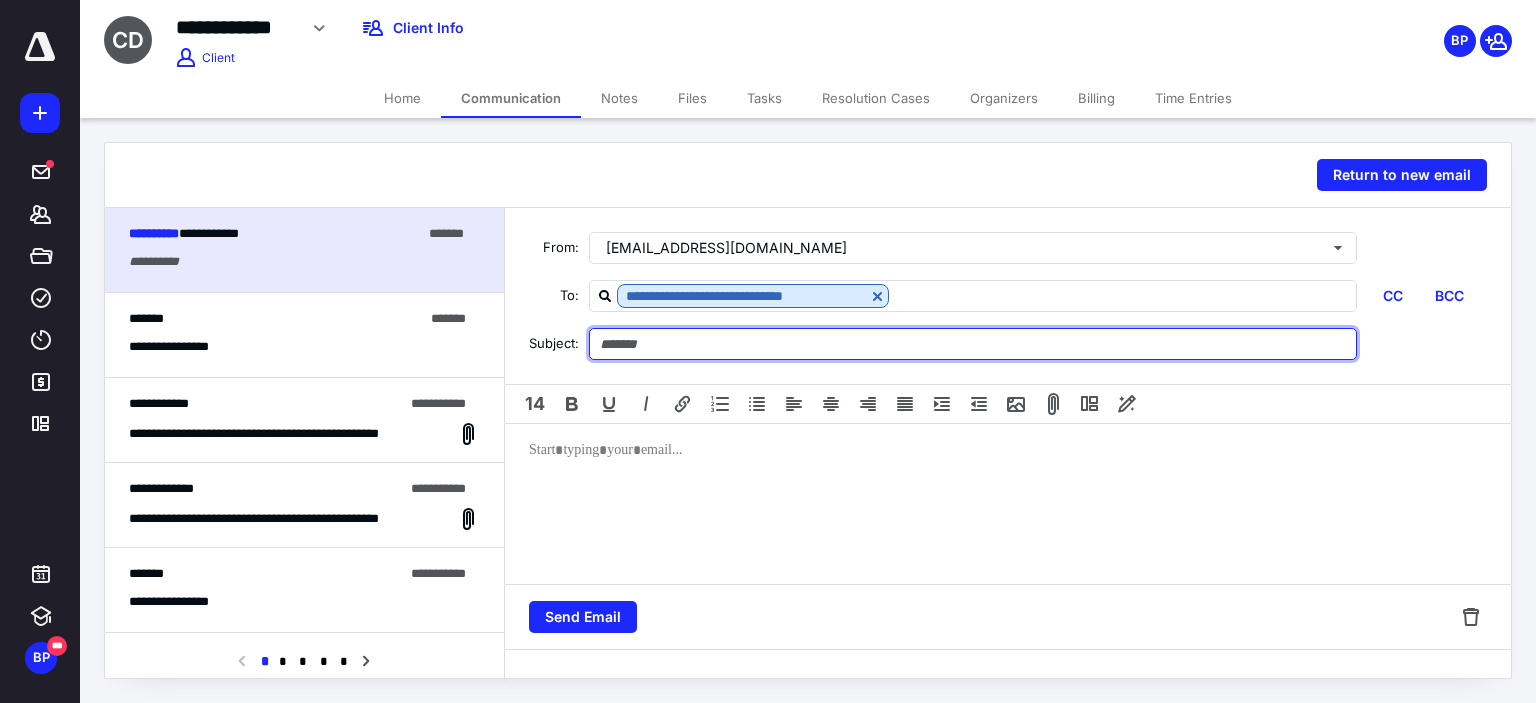 click at bounding box center (973, 344) 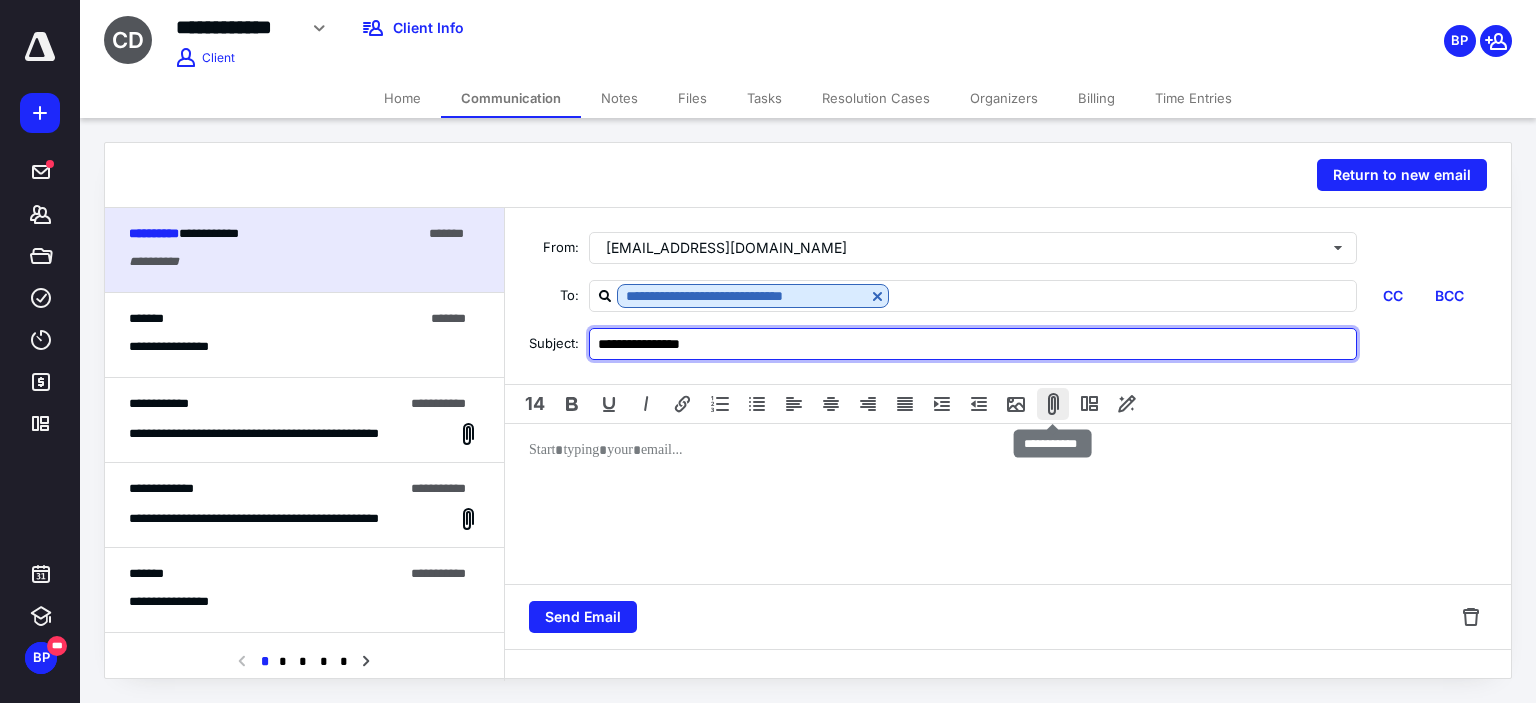type on "**********" 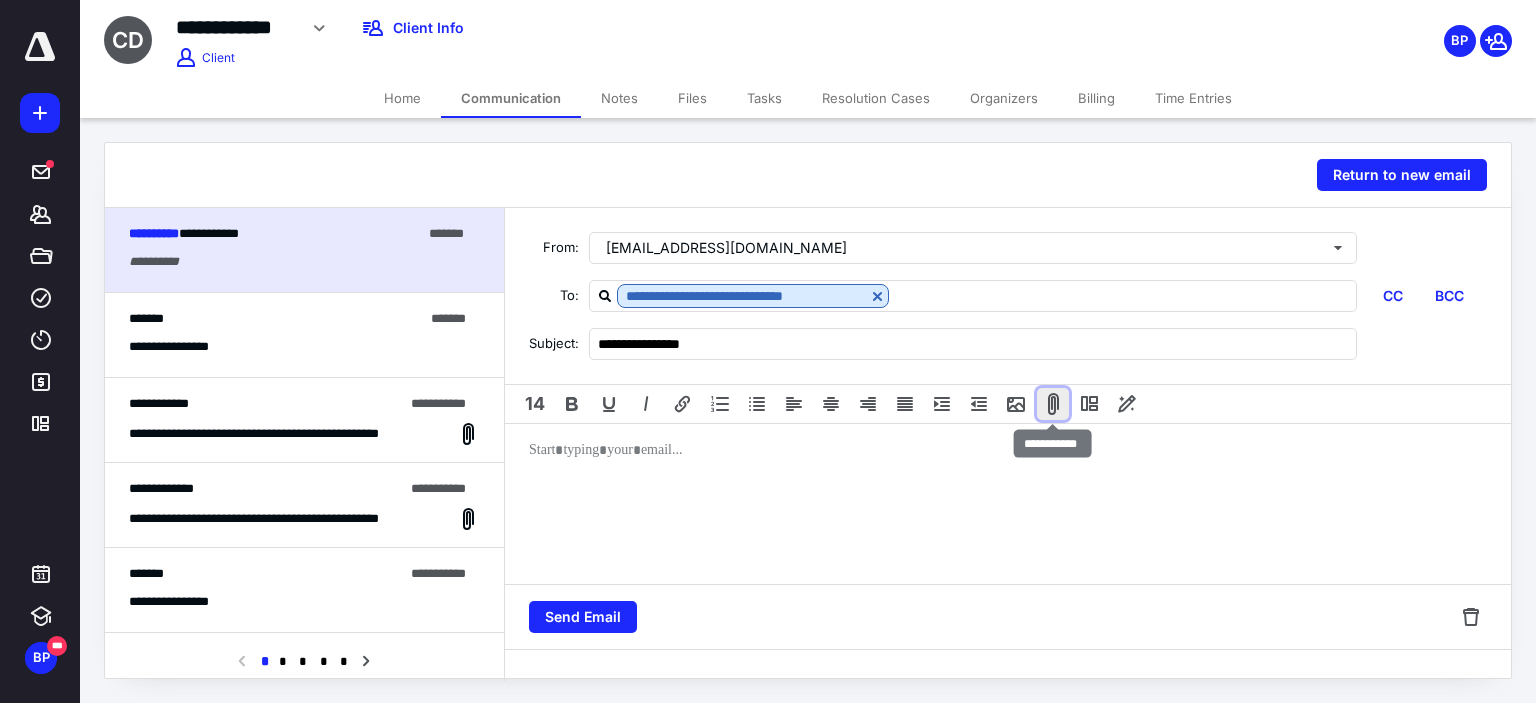 click at bounding box center (1053, 404) 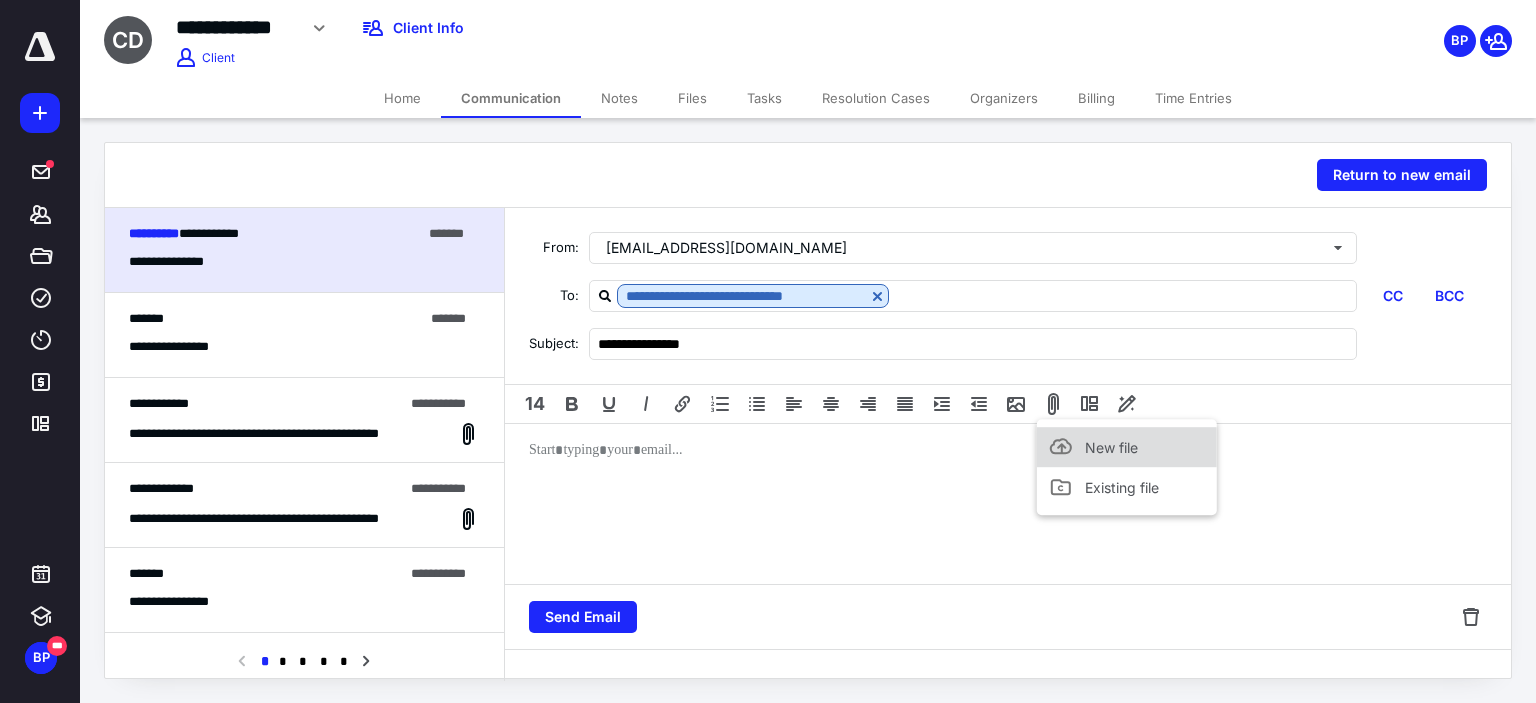 click on "New file" at bounding box center [1127, 447] 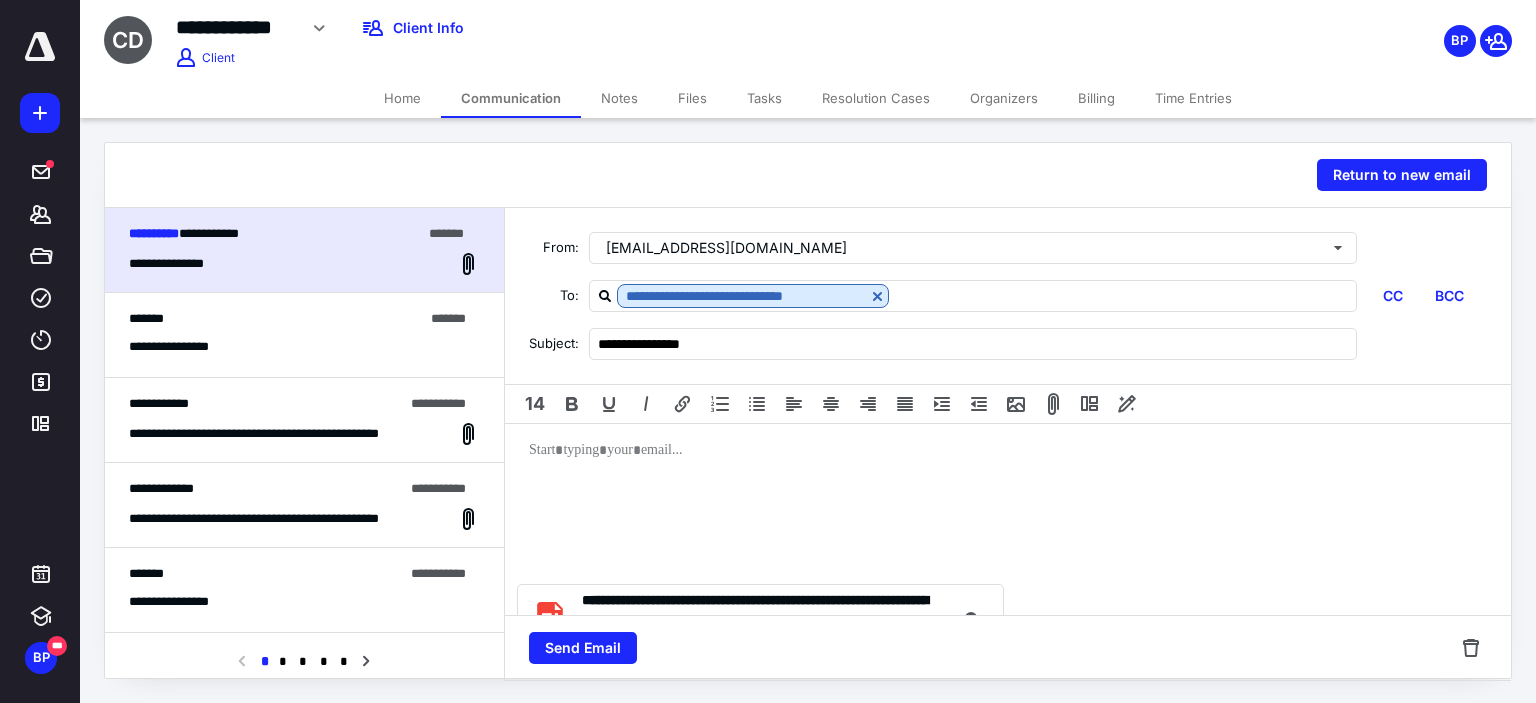 click at bounding box center [1008, 504] 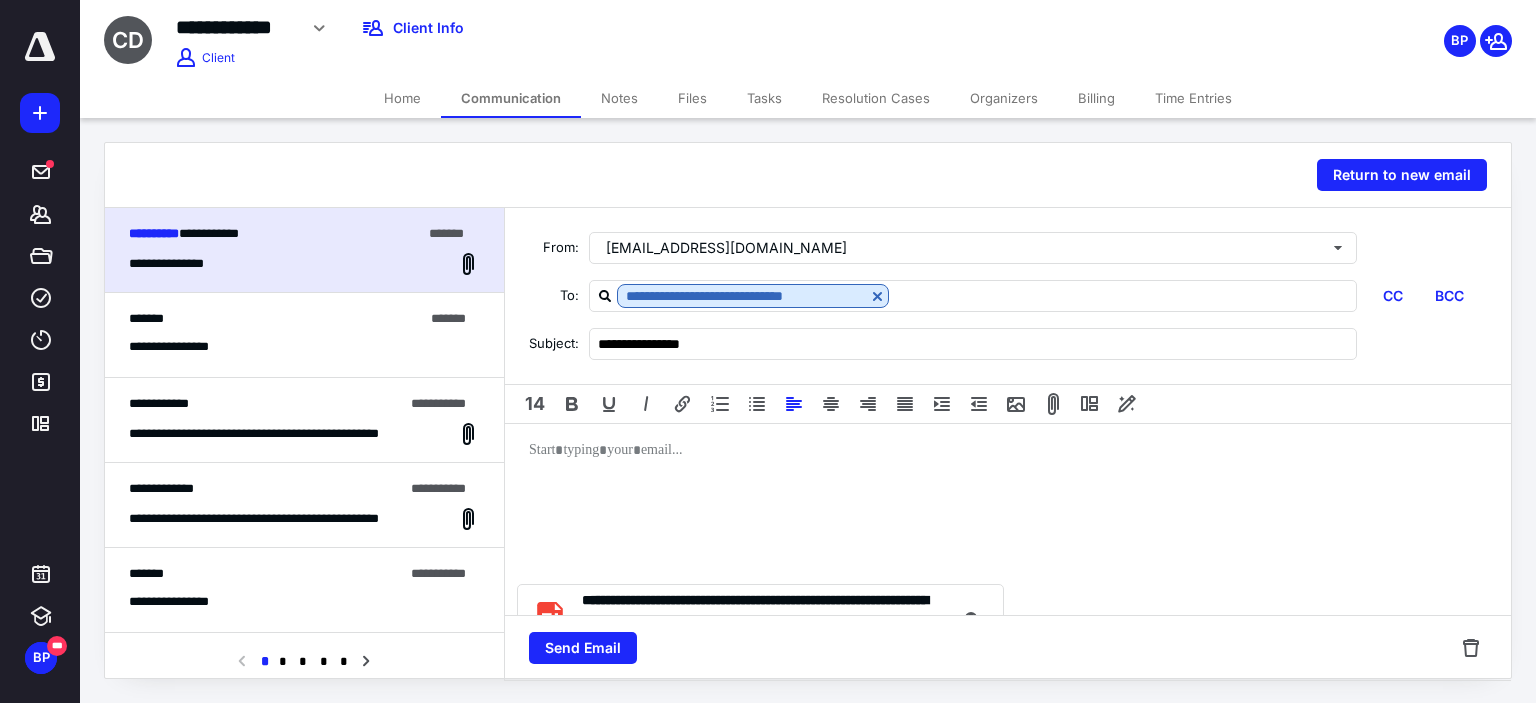 type 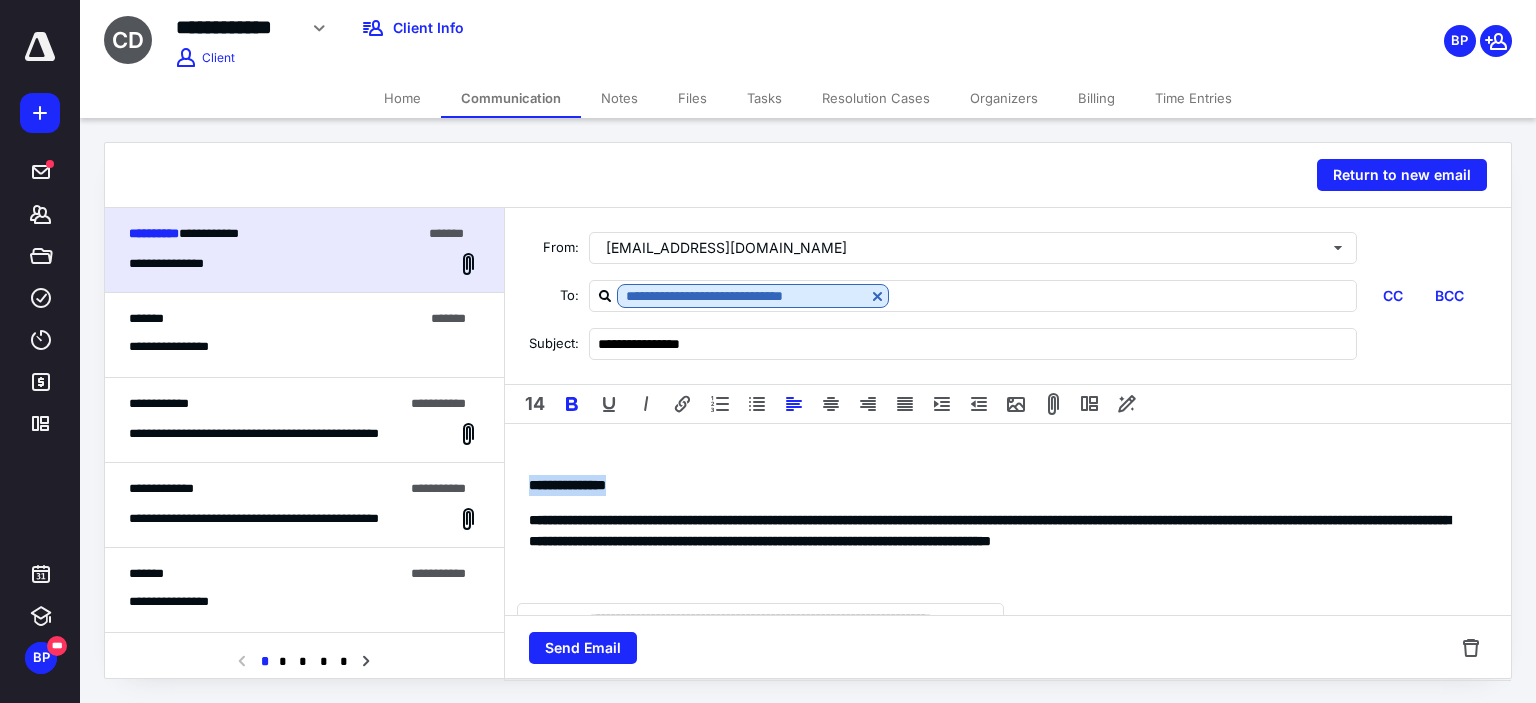 drag, startPoint x: 642, startPoint y: 485, endPoint x: 512, endPoint y: 467, distance: 131.24023 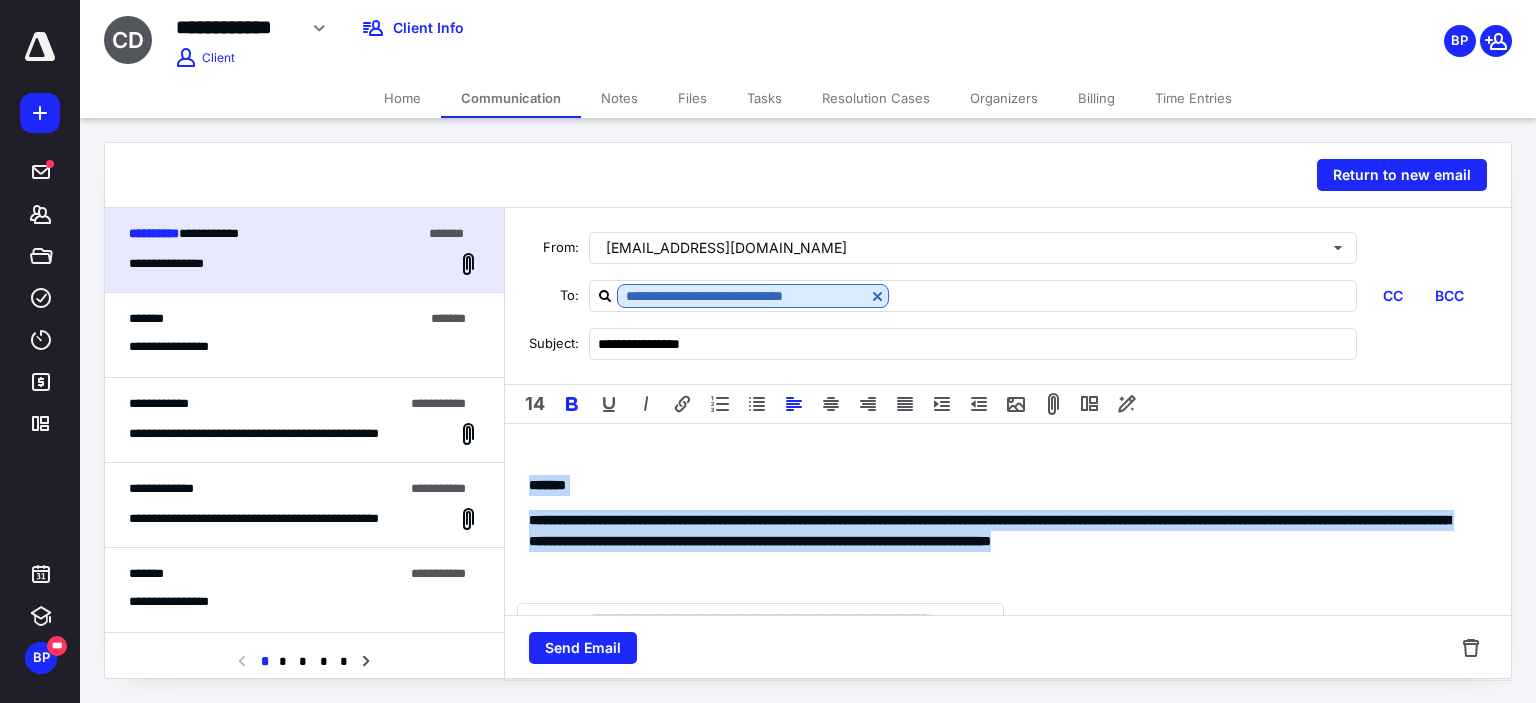 drag, startPoint x: 1461, startPoint y: 551, endPoint x: 411, endPoint y: 399, distance: 1060.9448 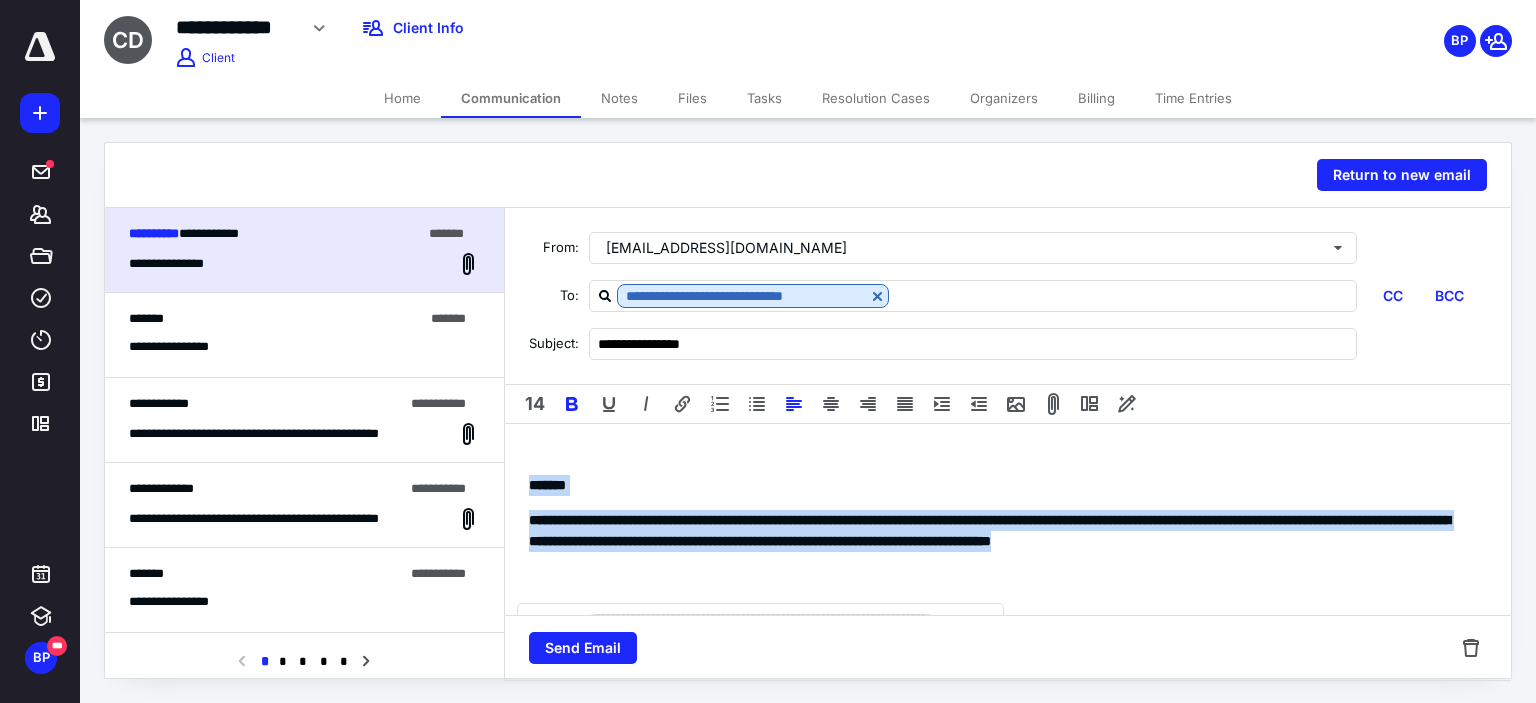 click on "**********" at bounding box center (808, 444) 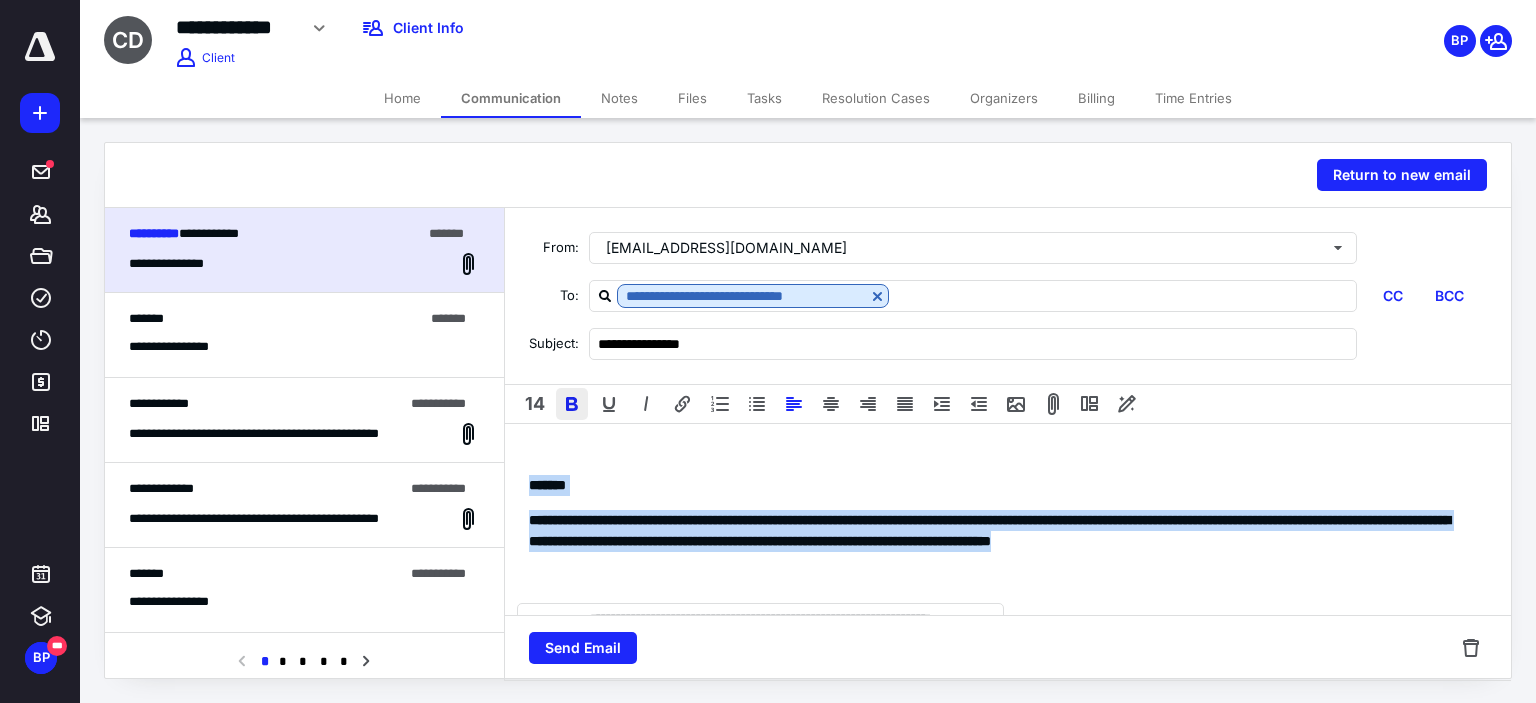 click at bounding box center [572, 404] 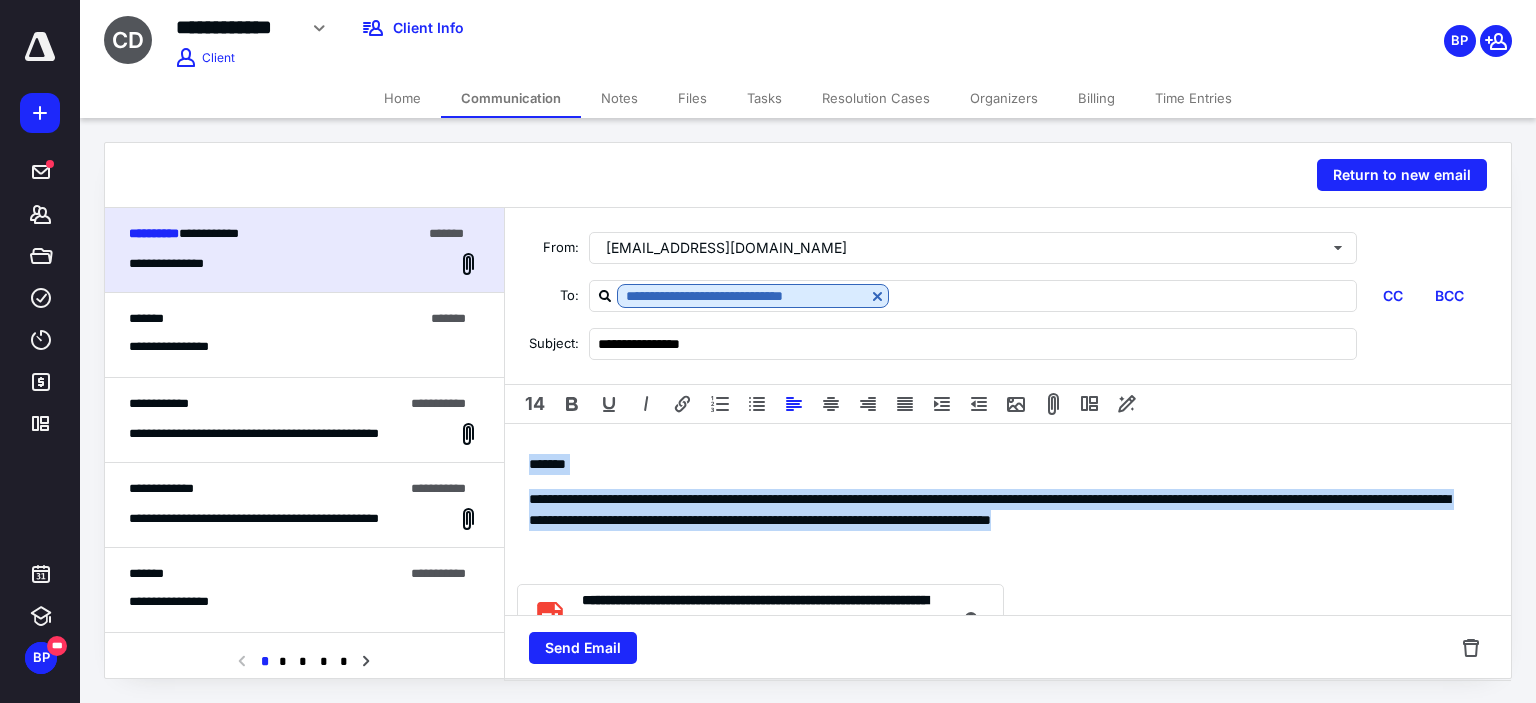 click on "*******" at bounding box center [1000, 464] 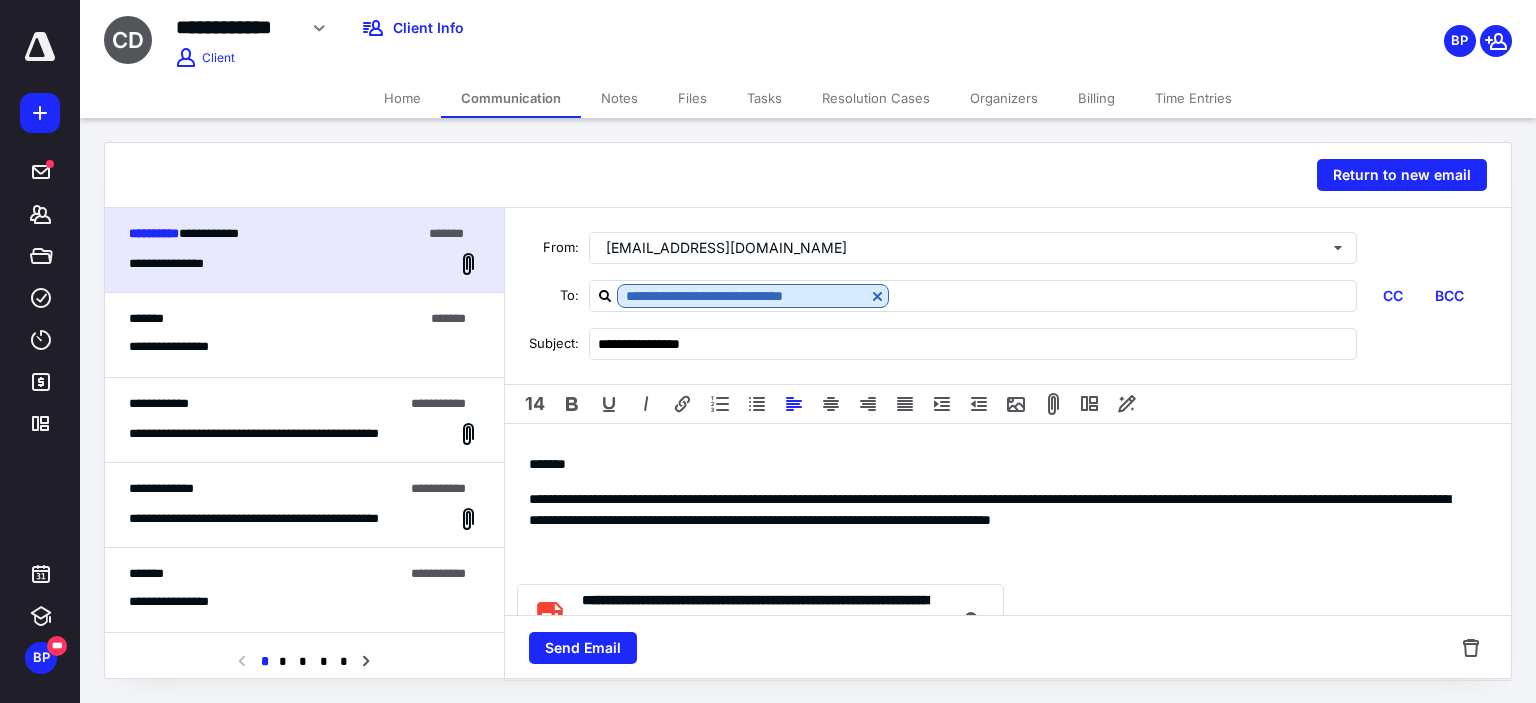 scroll, scrollTop: 48, scrollLeft: 0, axis: vertical 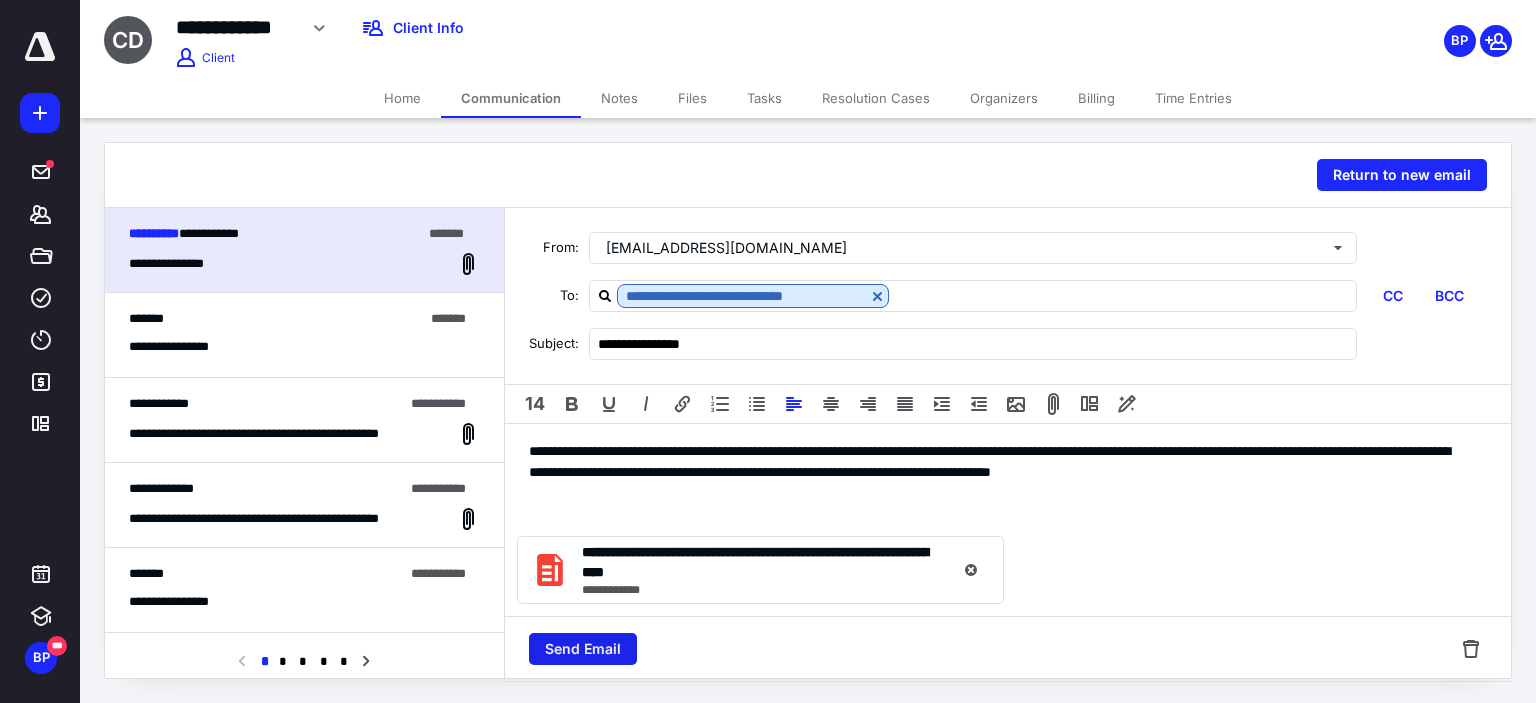 click on "Send Email" at bounding box center (583, 649) 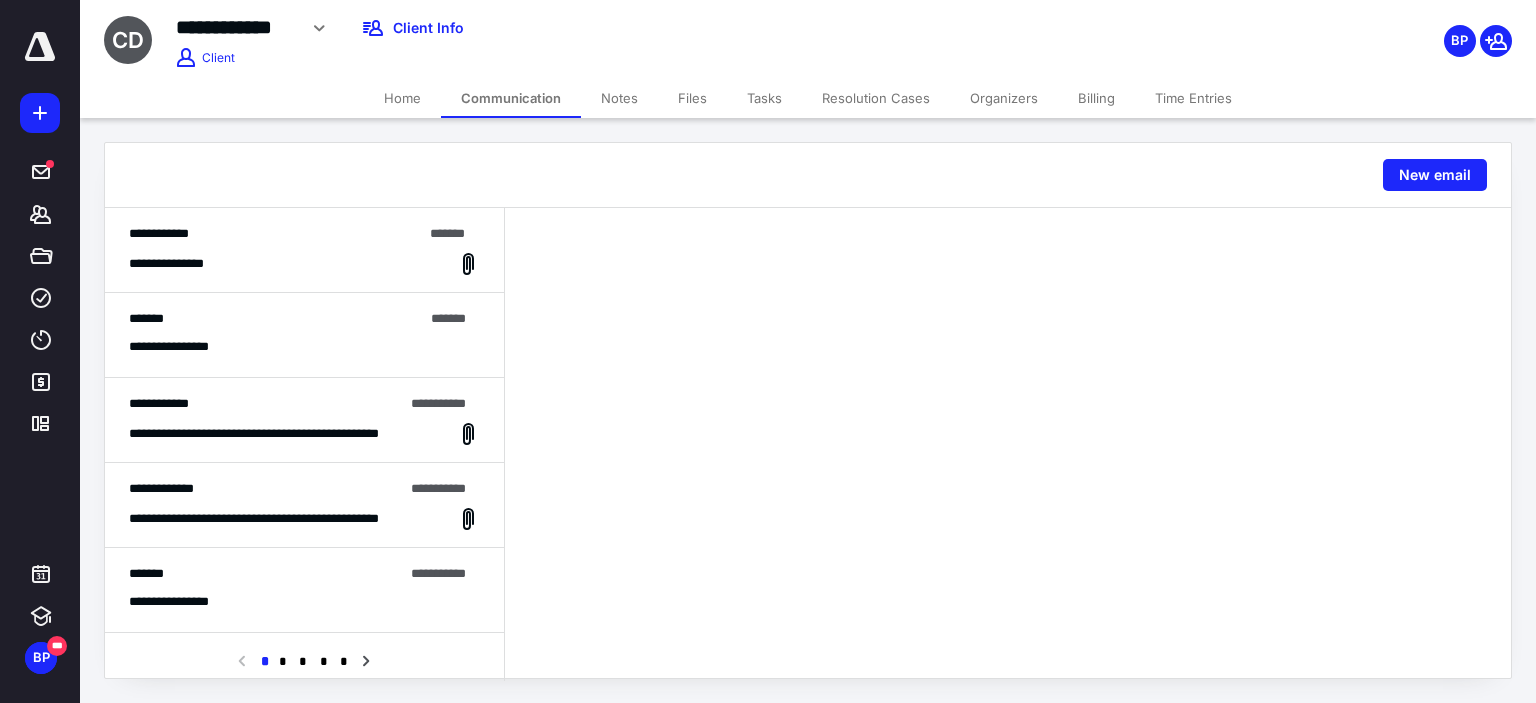 click on "Files" at bounding box center [692, 98] 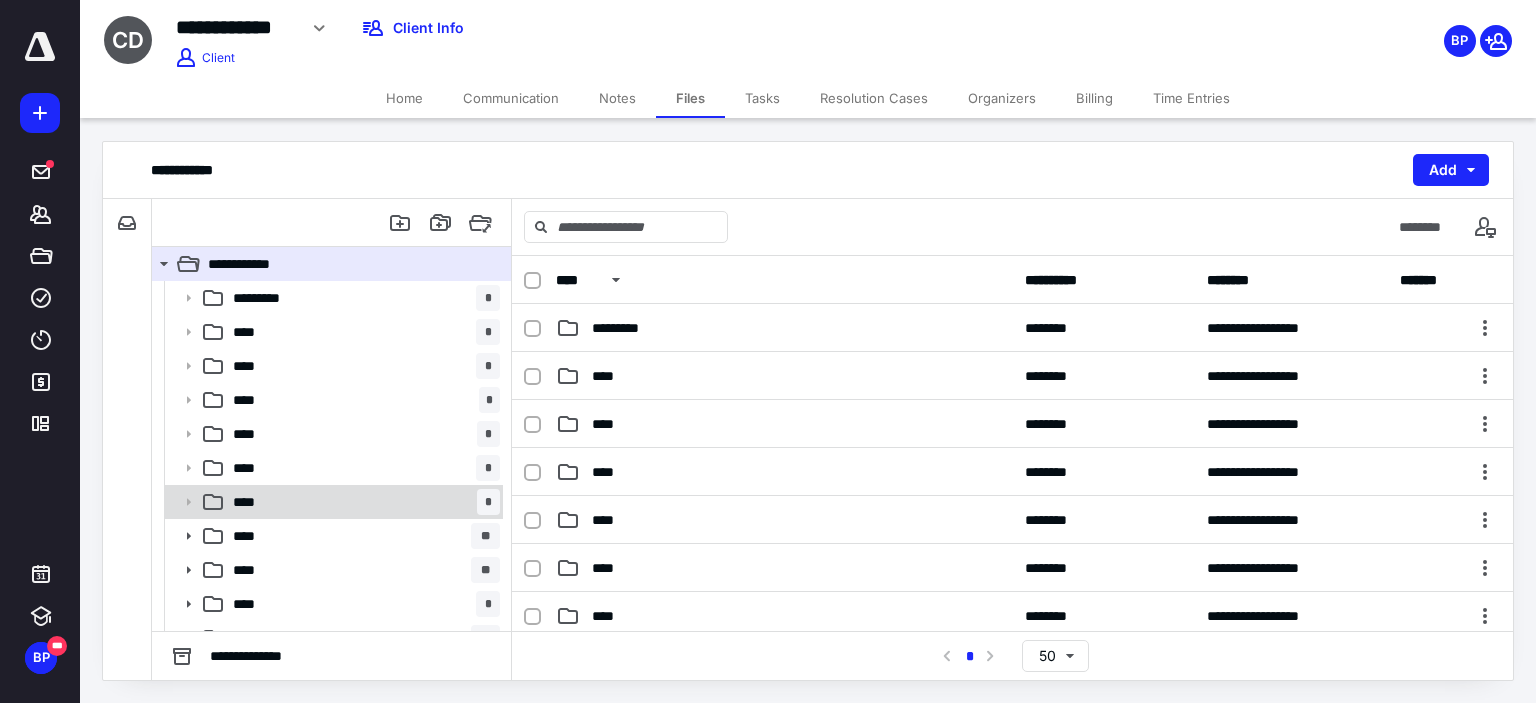 scroll, scrollTop: 22, scrollLeft: 0, axis: vertical 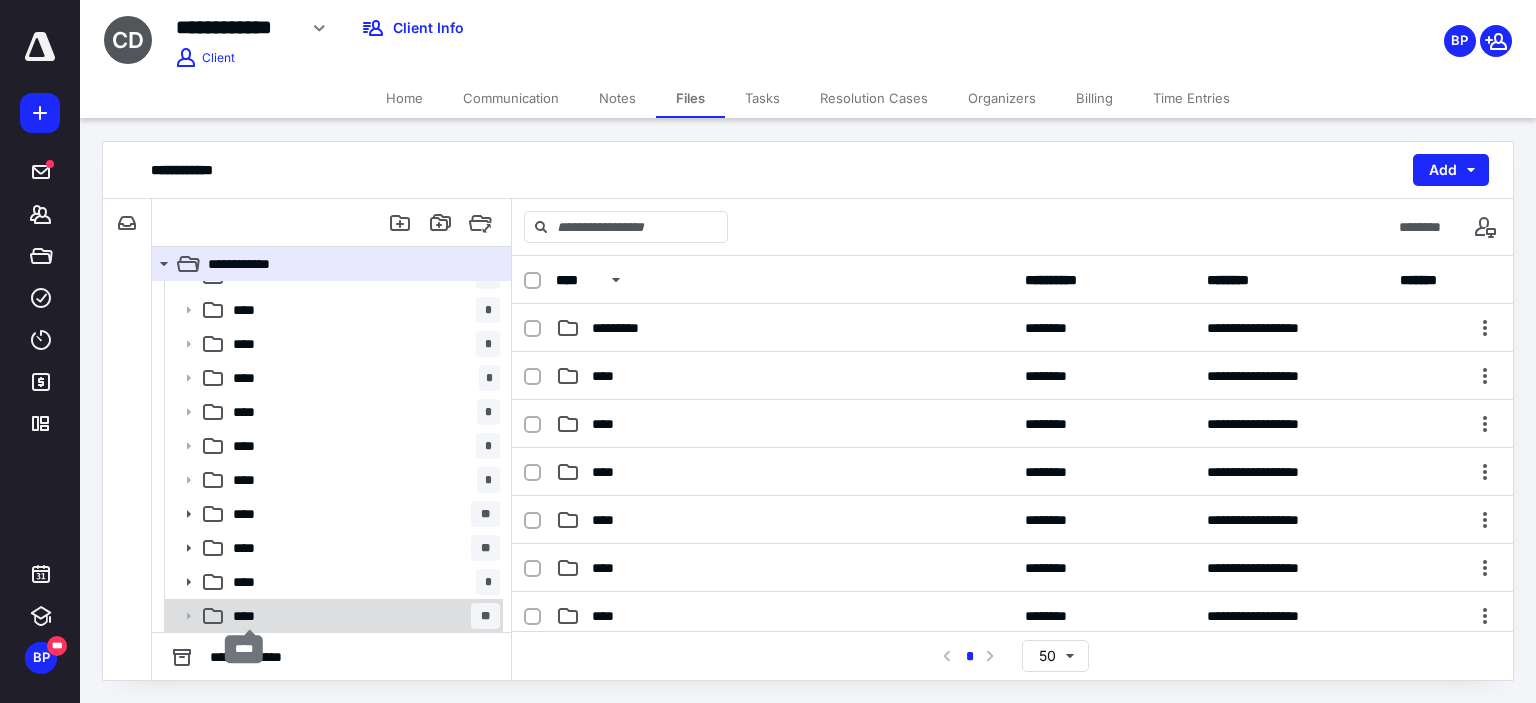 click on "****" at bounding box center [250, 616] 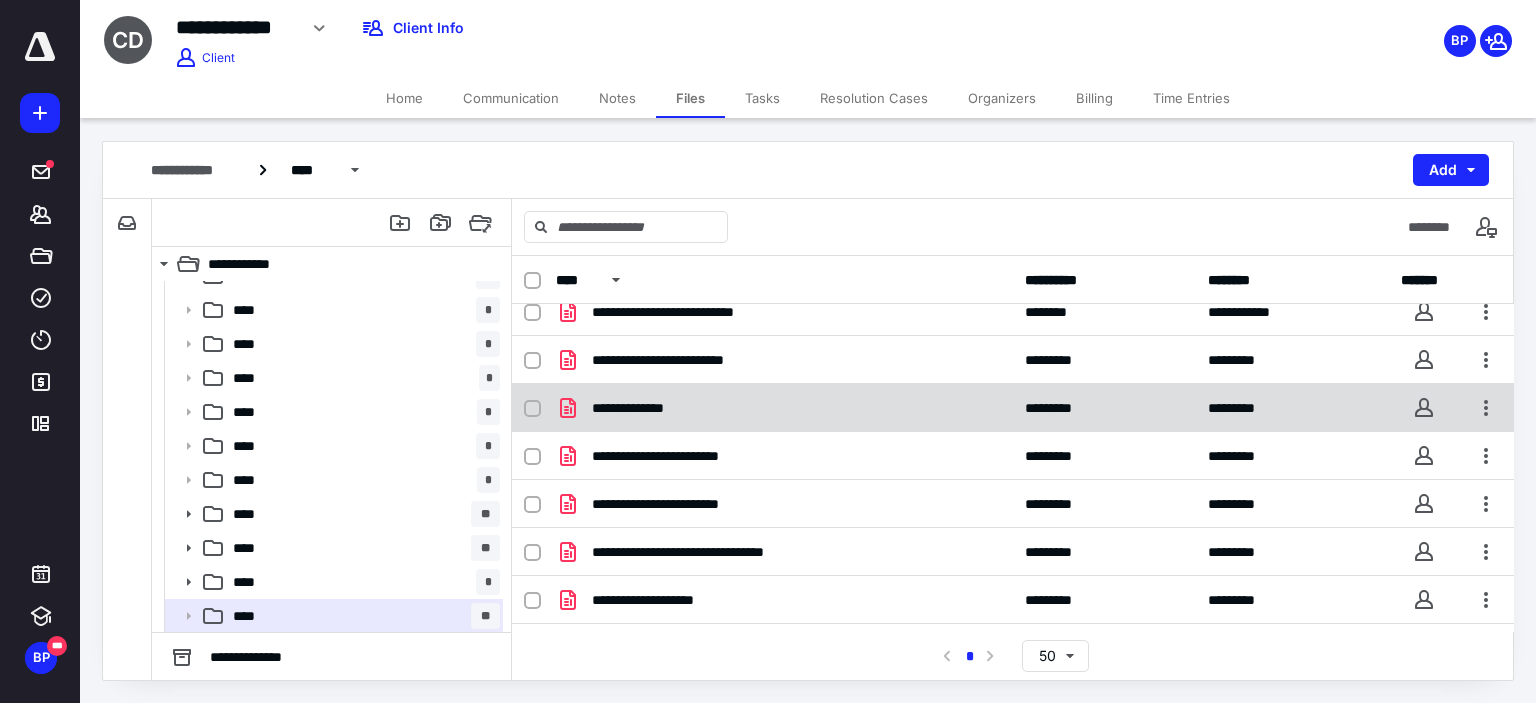 scroll, scrollTop: 0, scrollLeft: 0, axis: both 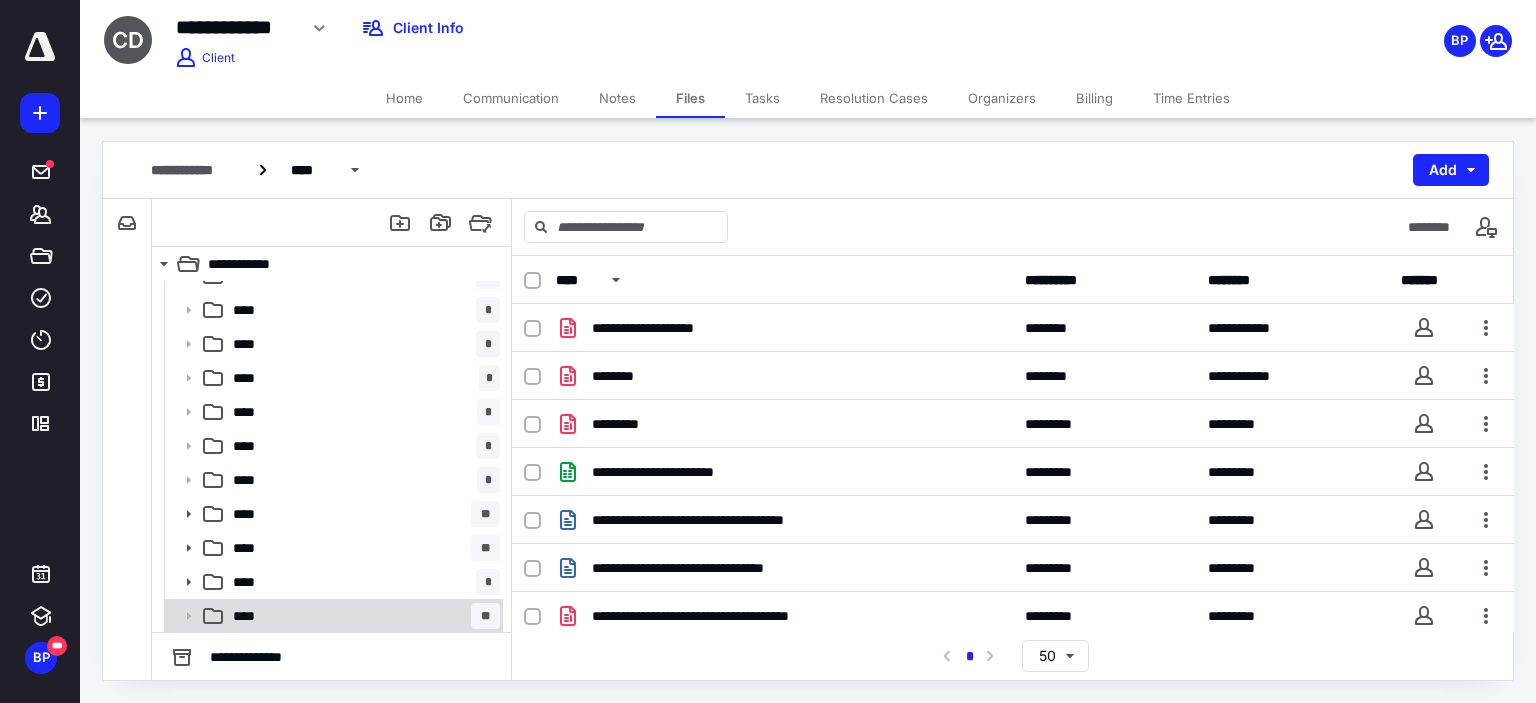 click 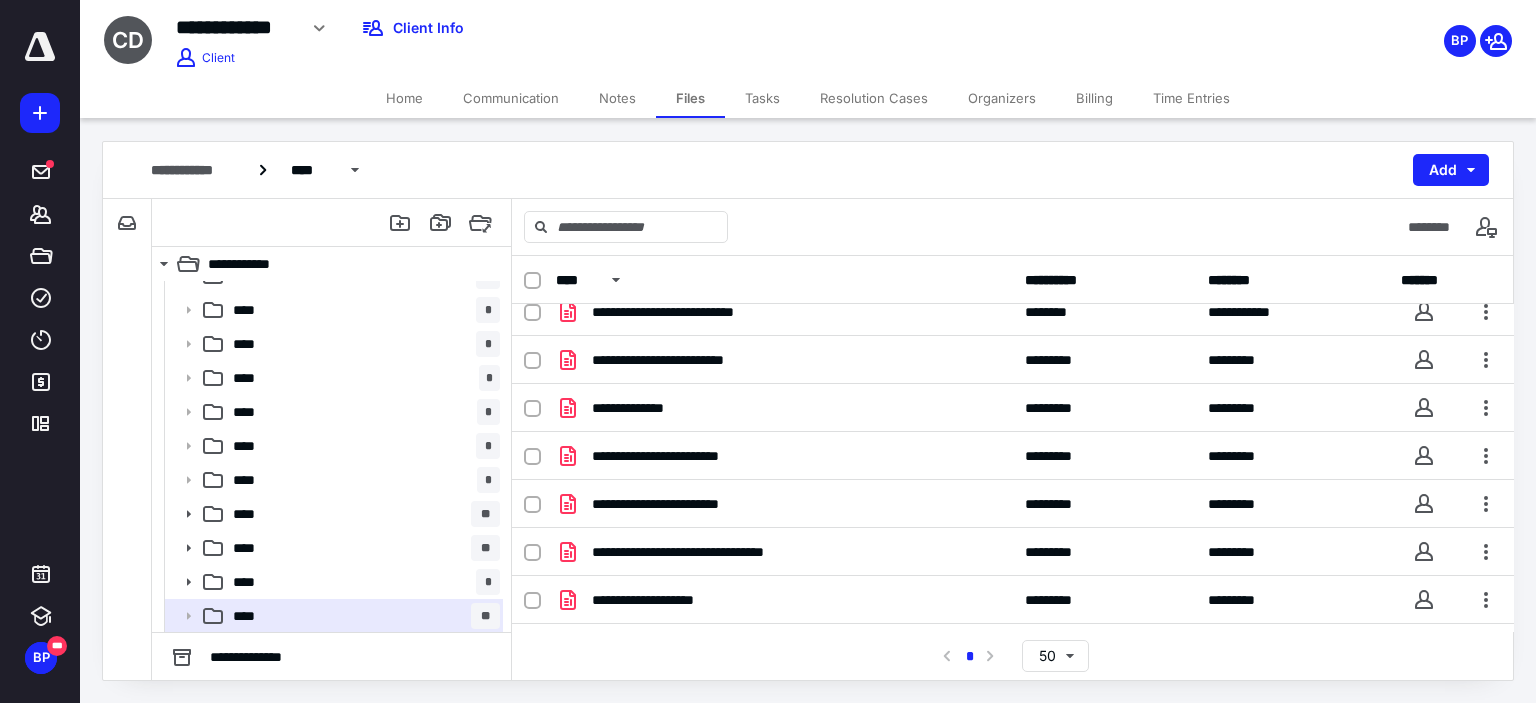 scroll, scrollTop: 580, scrollLeft: 0, axis: vertical 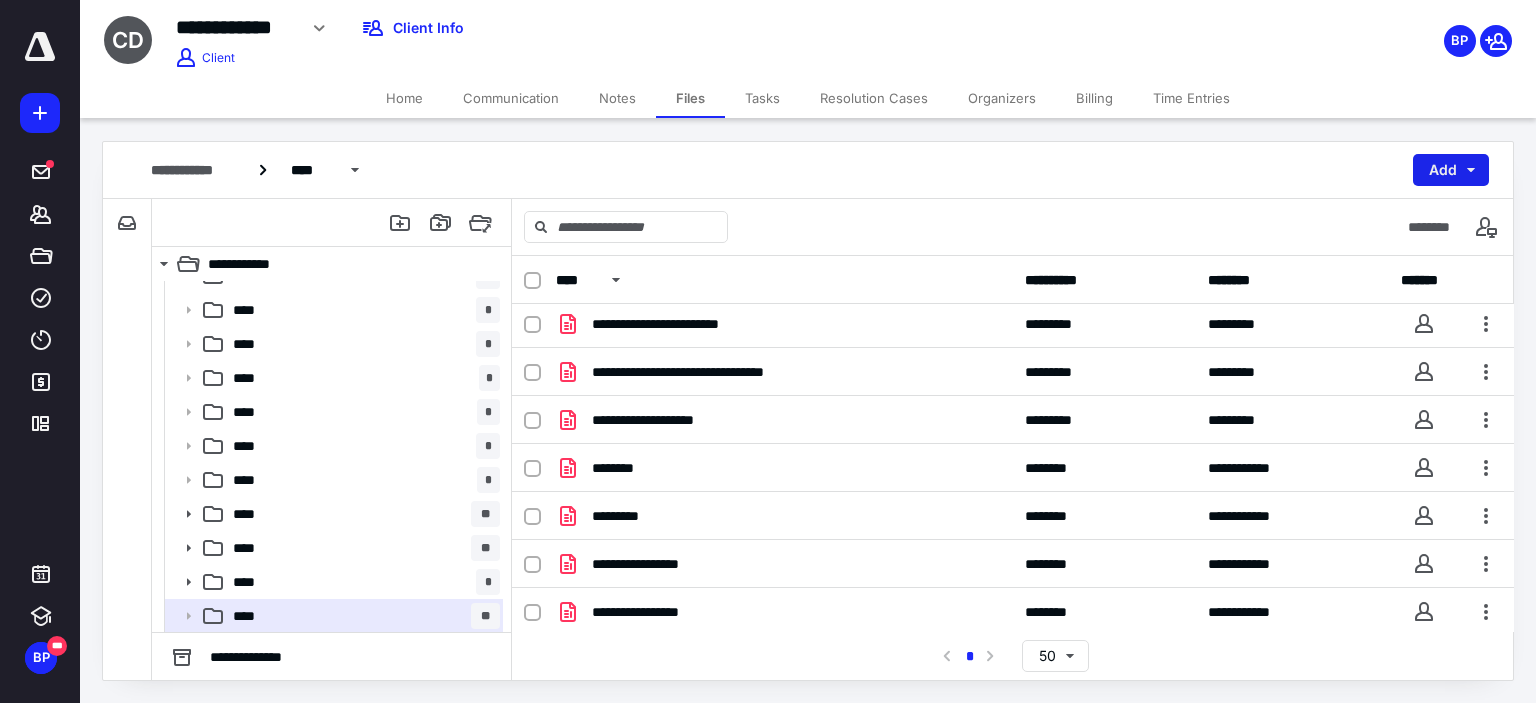 click on "Add" at bounding box center (1451, 170) 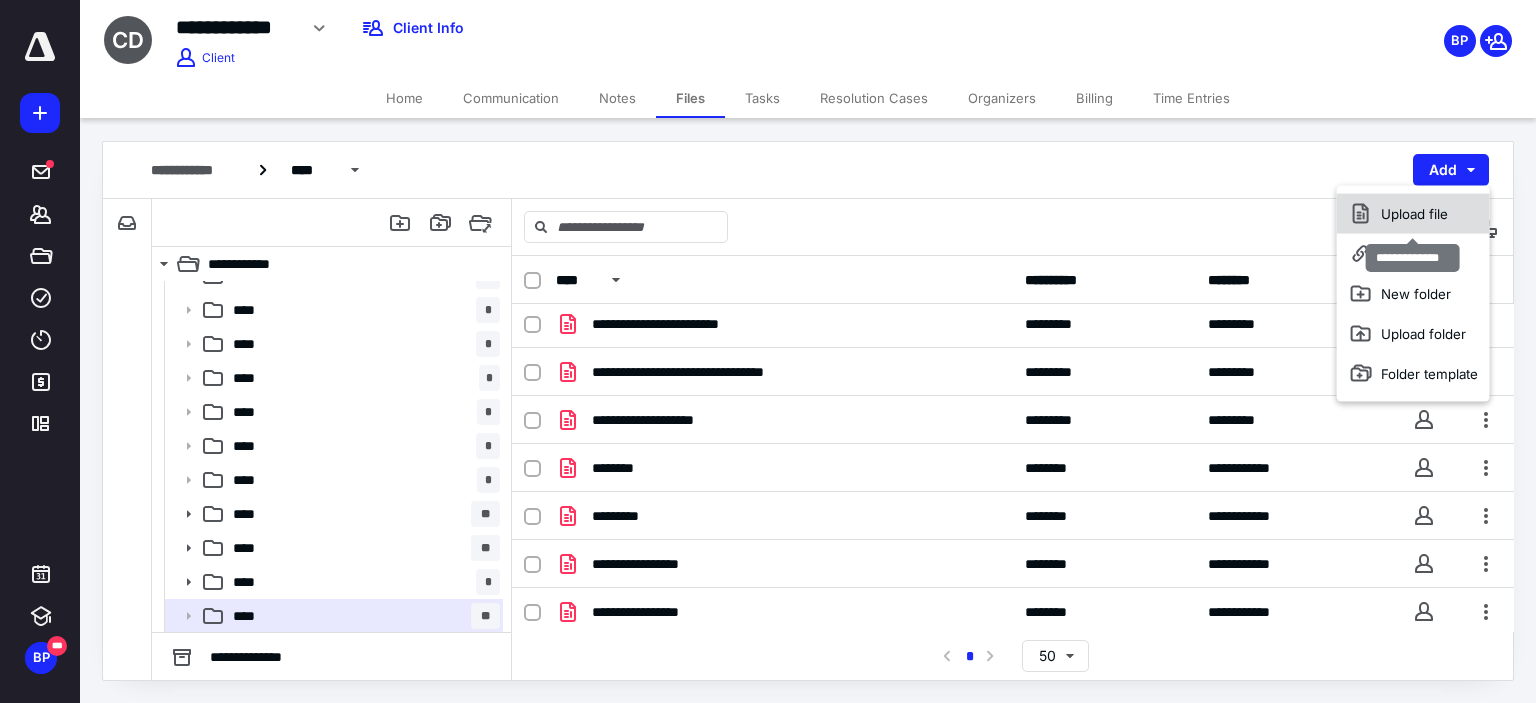 click on "Upload file" at bounding box center (1413, 214) 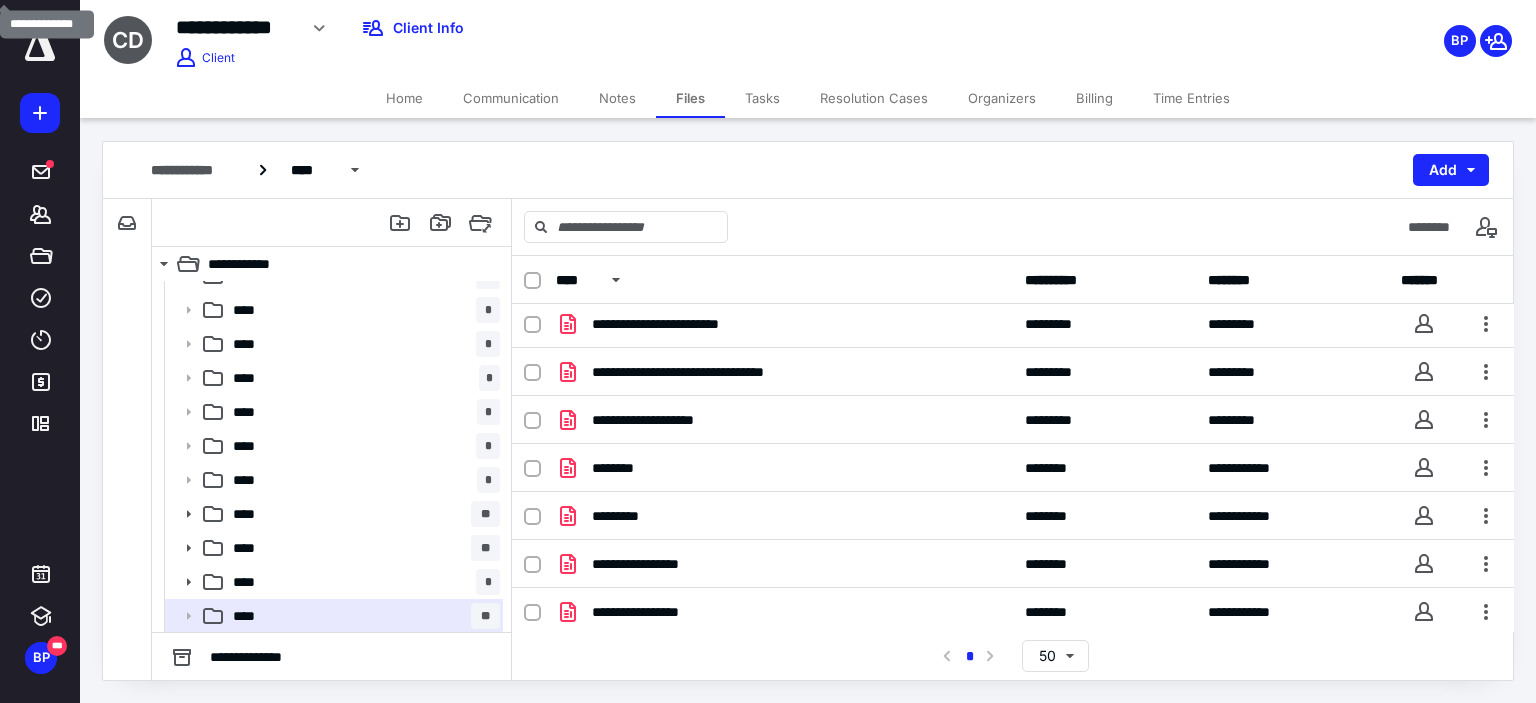 scroll, scrollTop: 628, scrollLeft: 0, axis: vertical 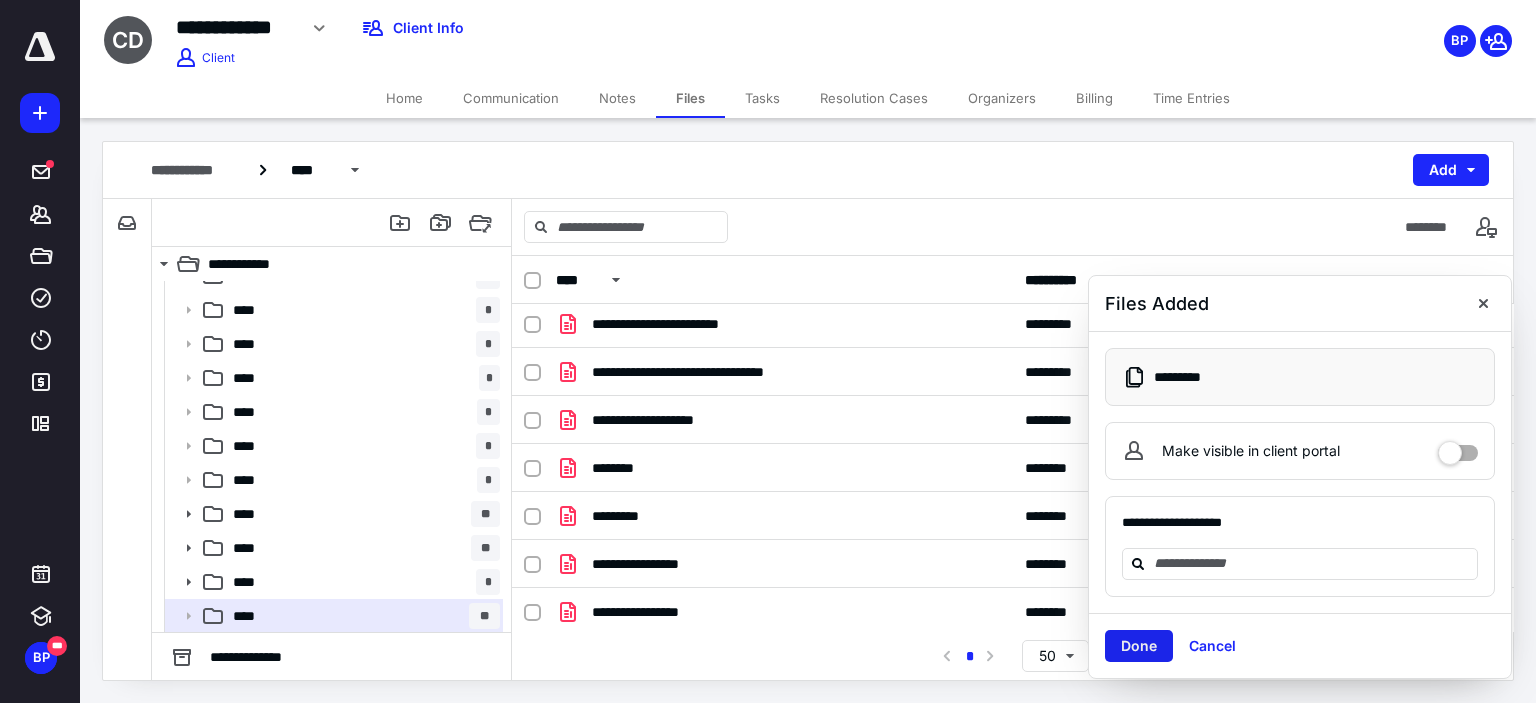 click on "Done" at bounding box center [1139, 646] 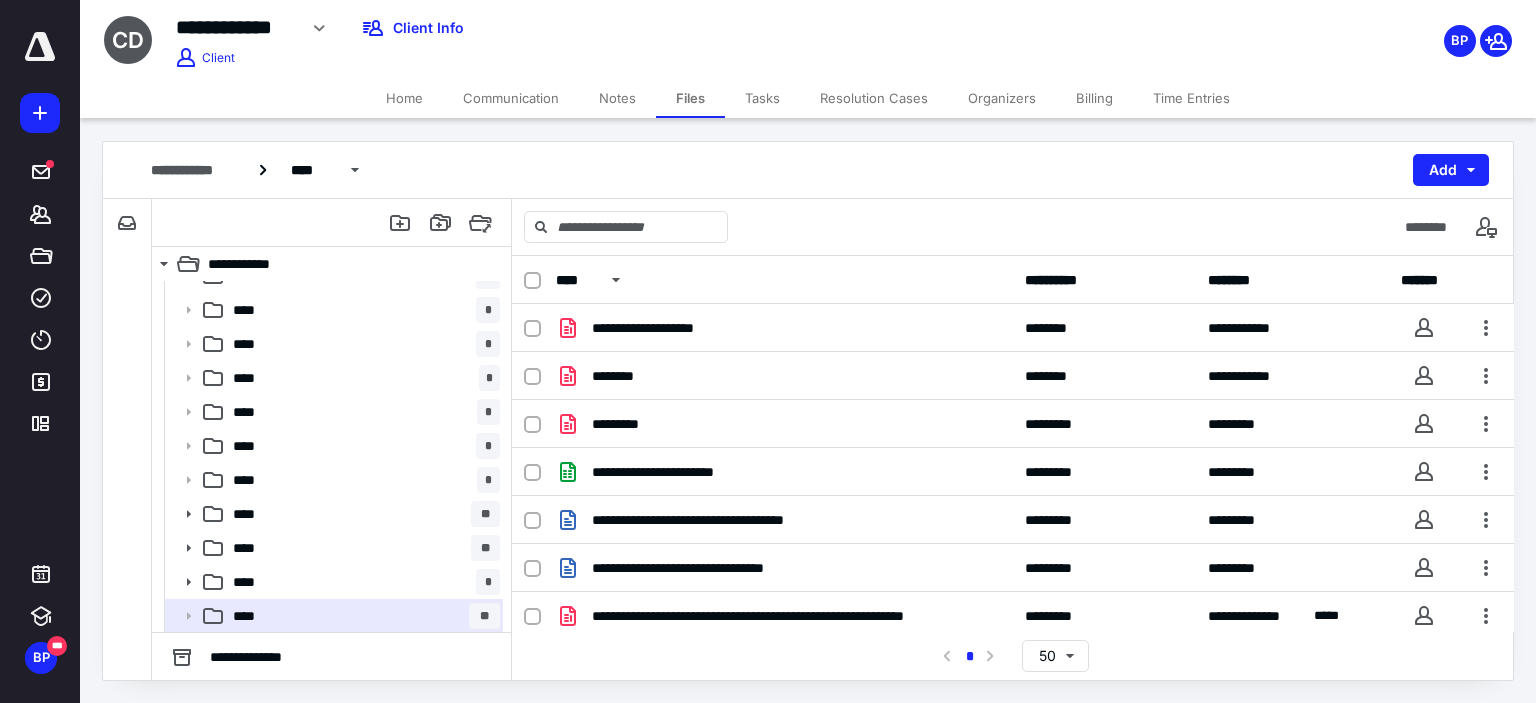 scroll, scrollTop: 100, scrollLeft: 0, axis: vertical 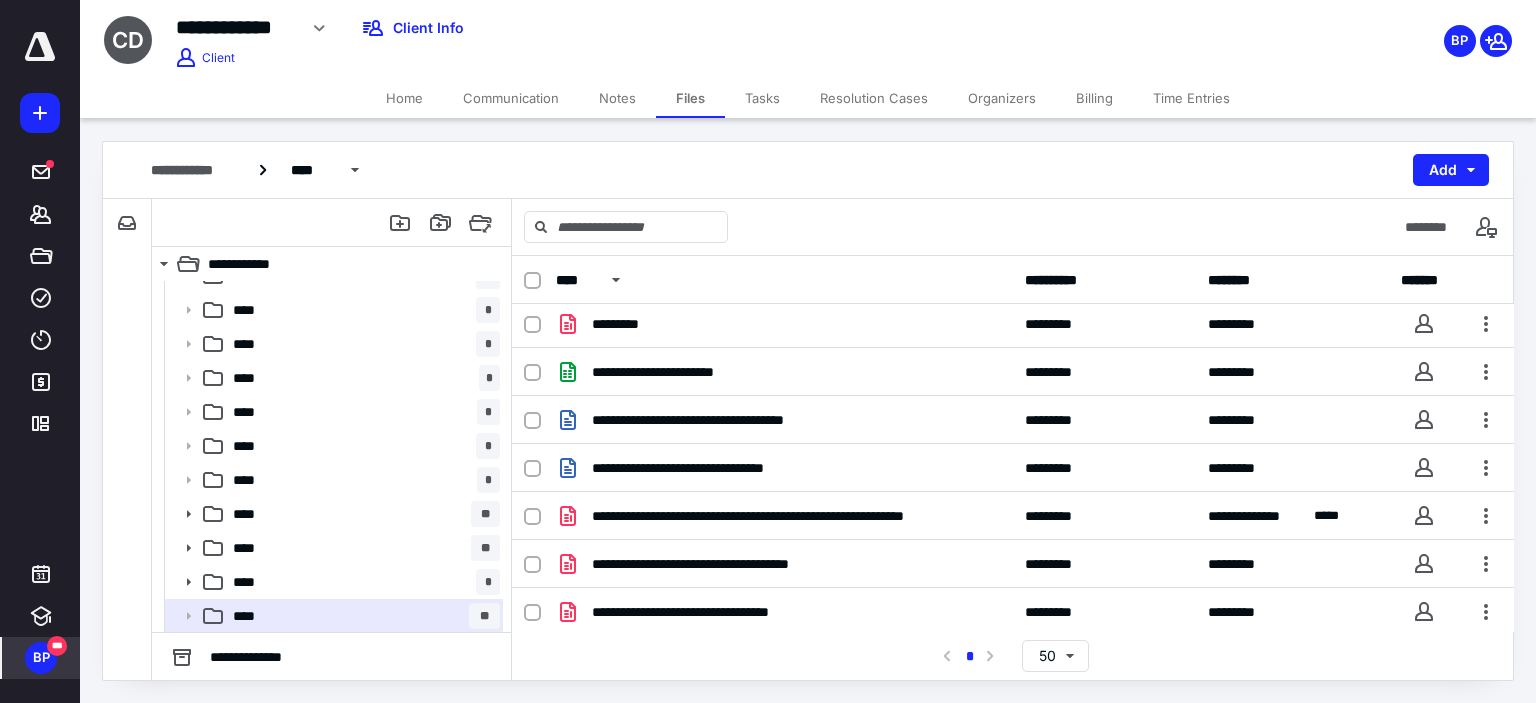 click on "BP" at bounding box center [41, 658] 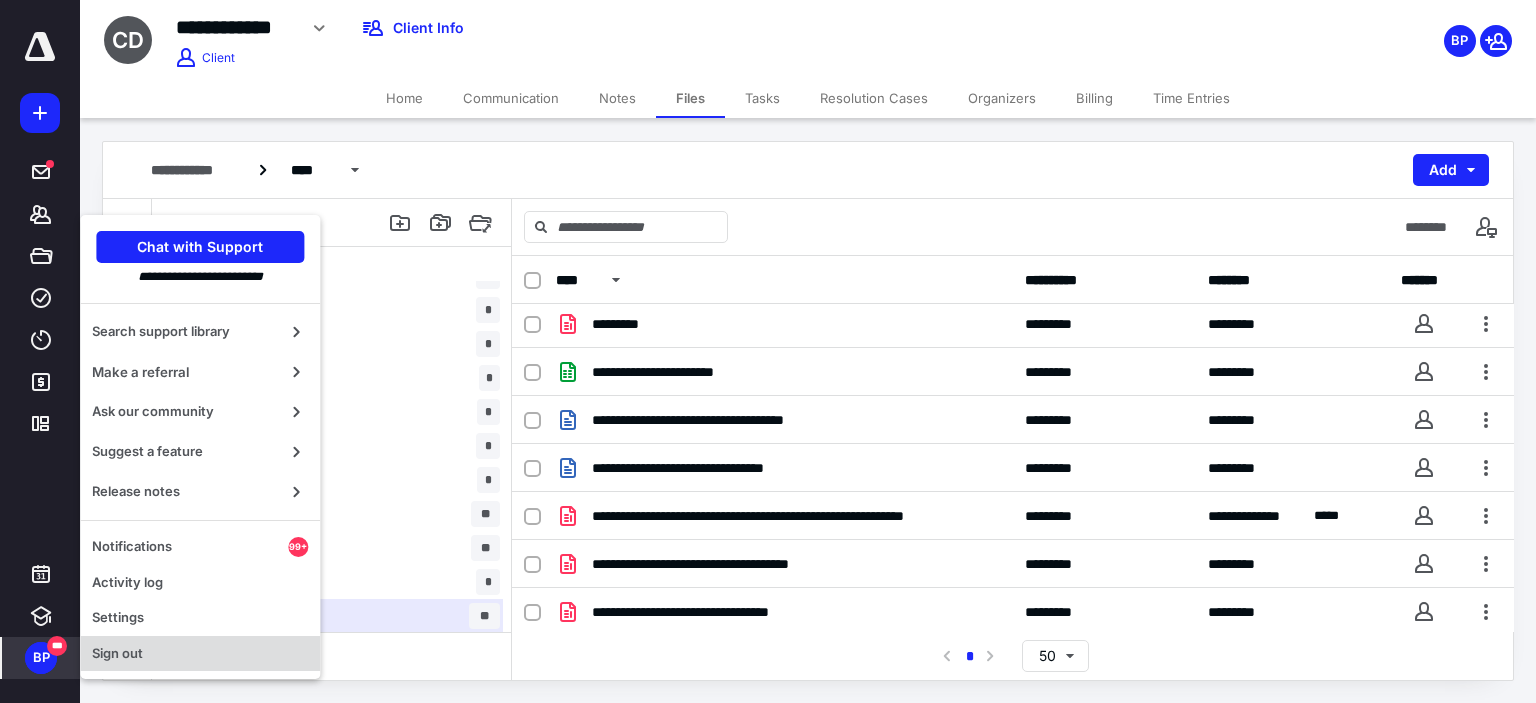 click on "Sign out" at bounding box center (200, 654) 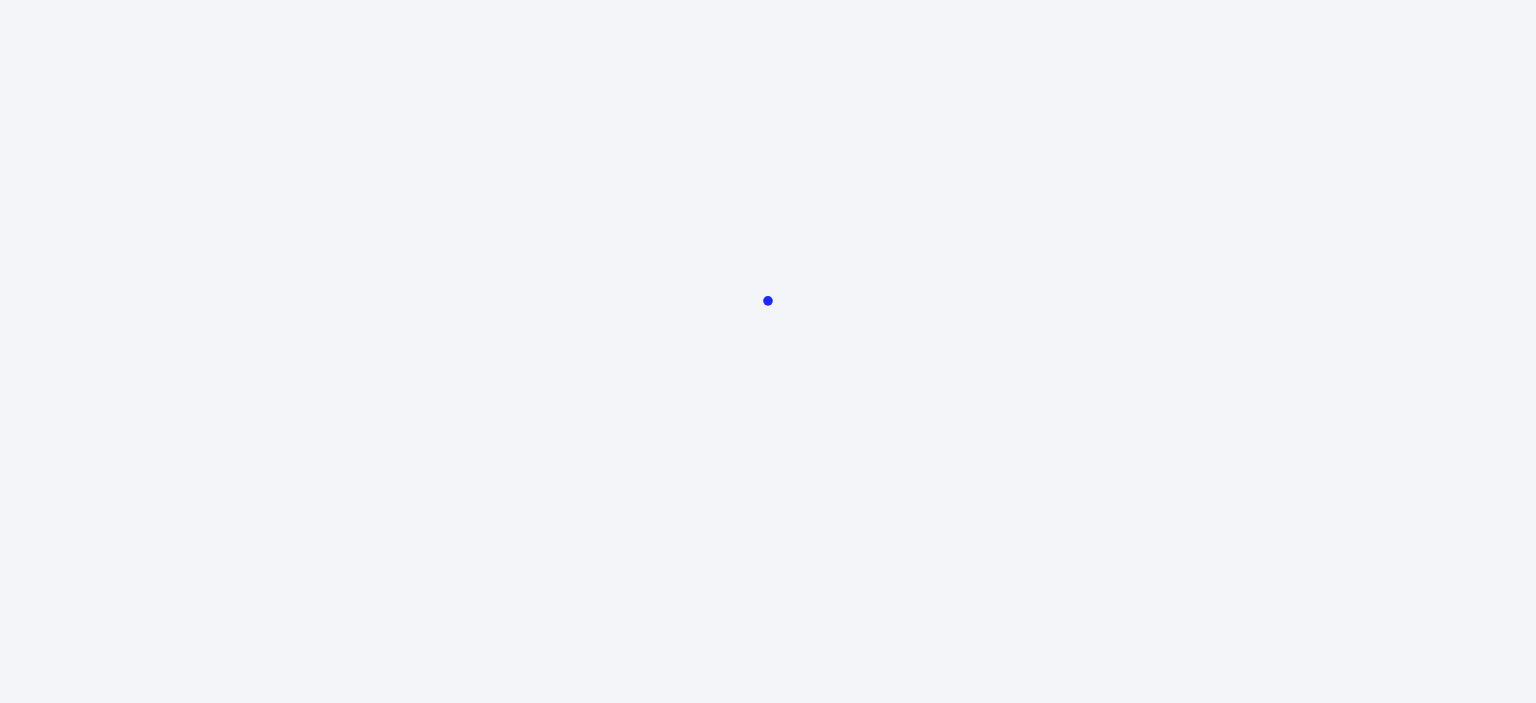 scroll, scrollTop: 0, scrollLeft: 0, axis: both 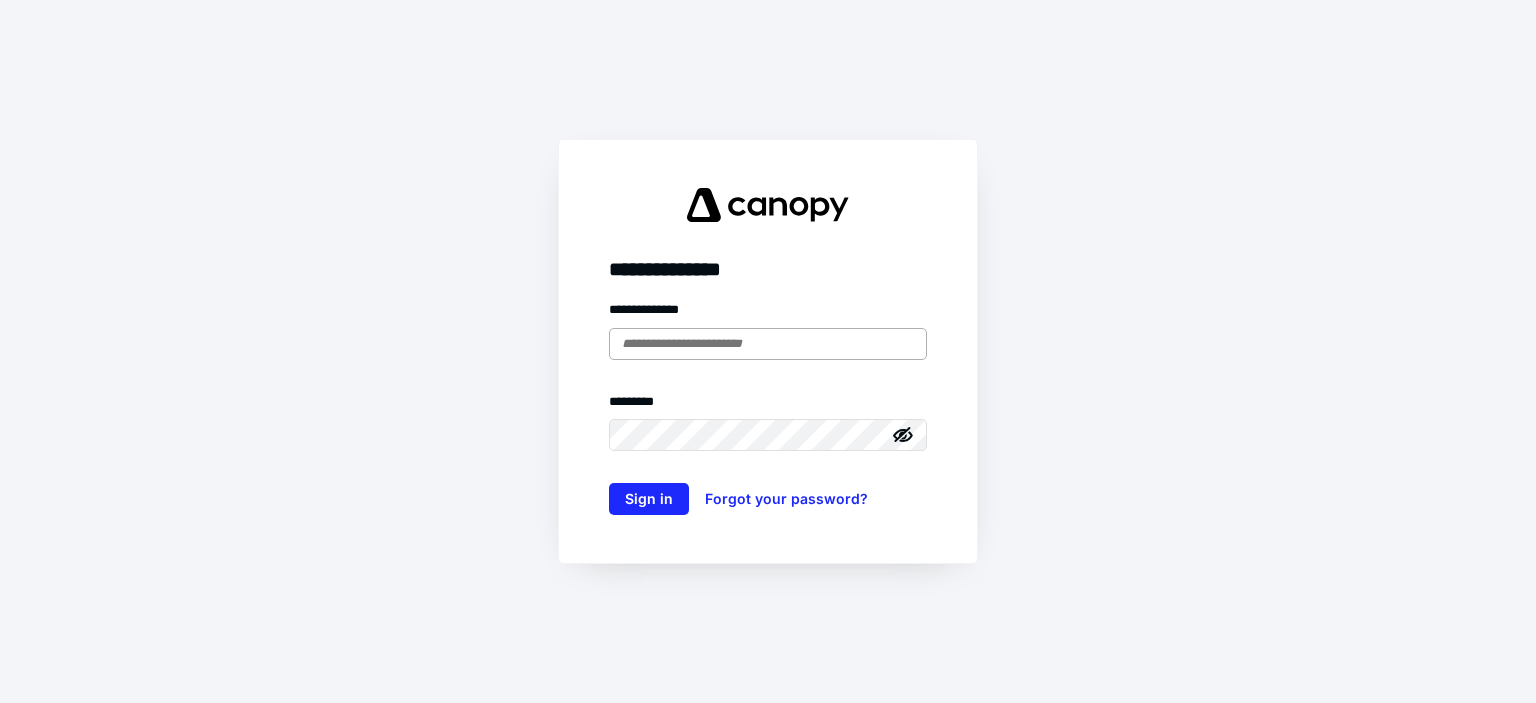 click at bounding box center [768, 344] 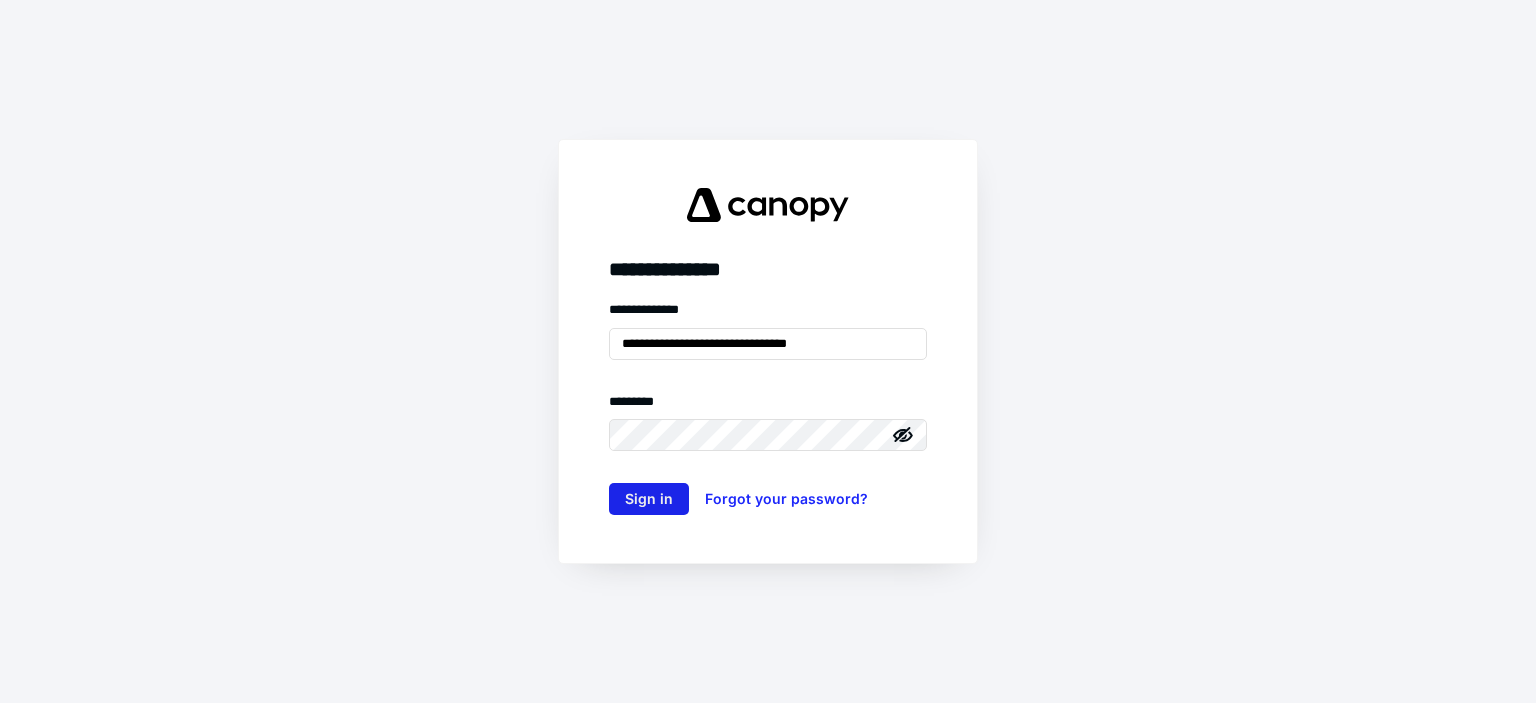 click on "Sign in" at bounding box center (649, 499) 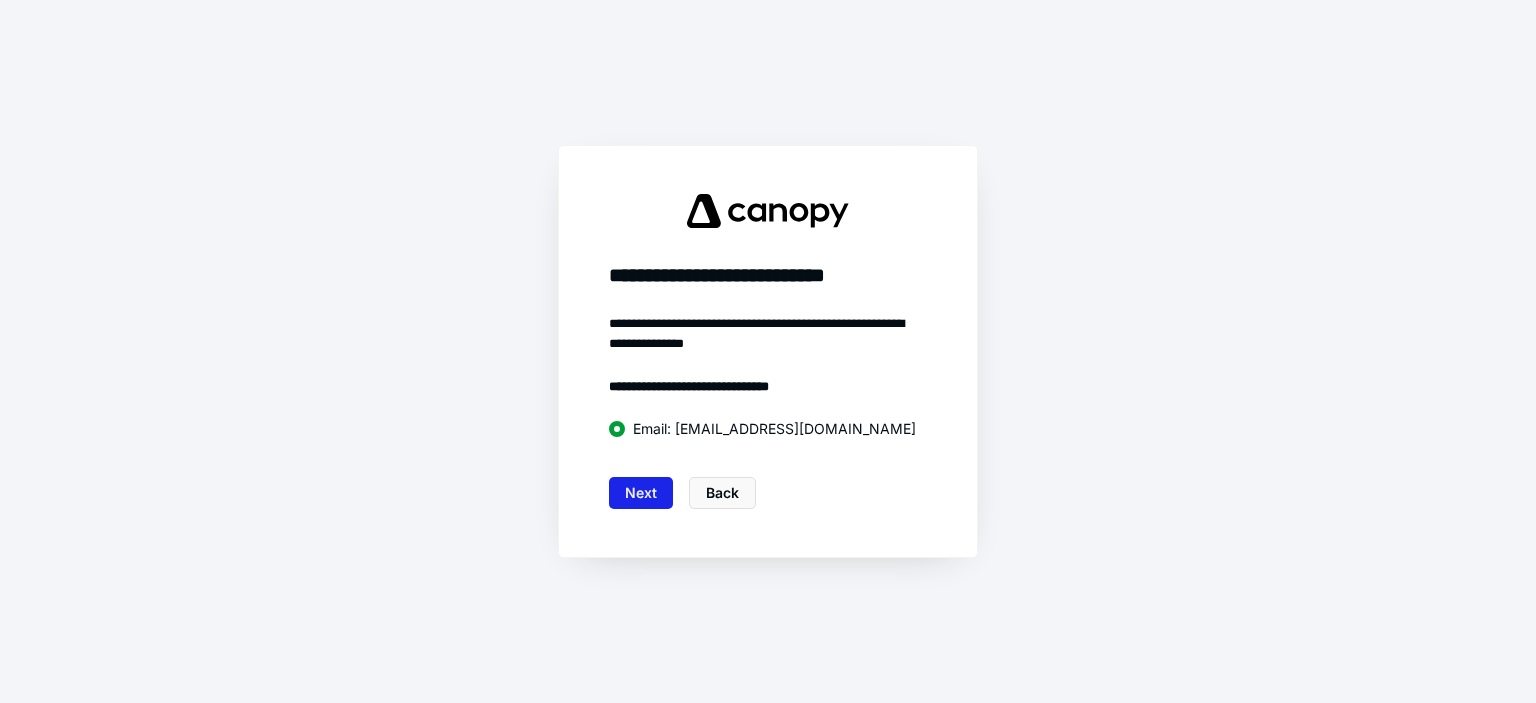 click on "Next" at bounding box center (641, 493) 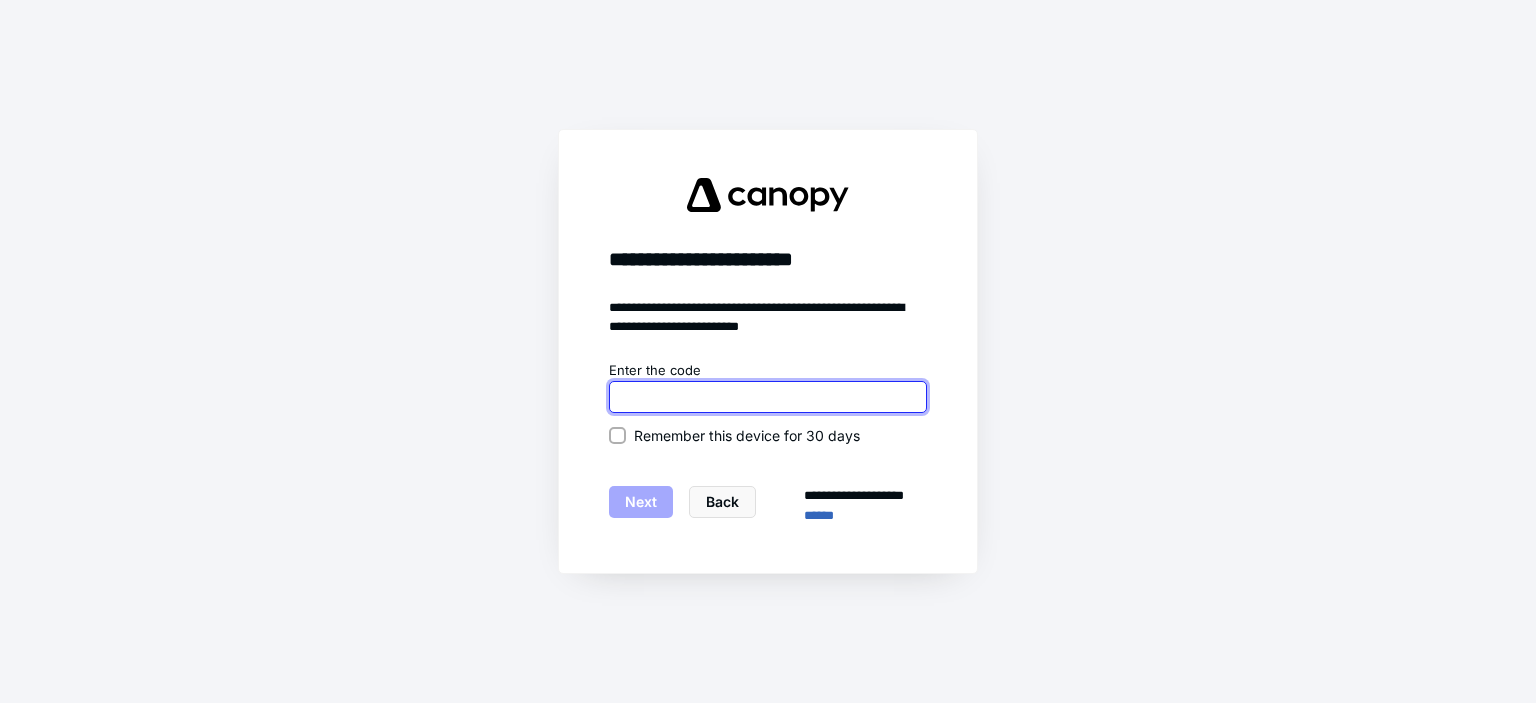 click at bounding box center (768, 397) 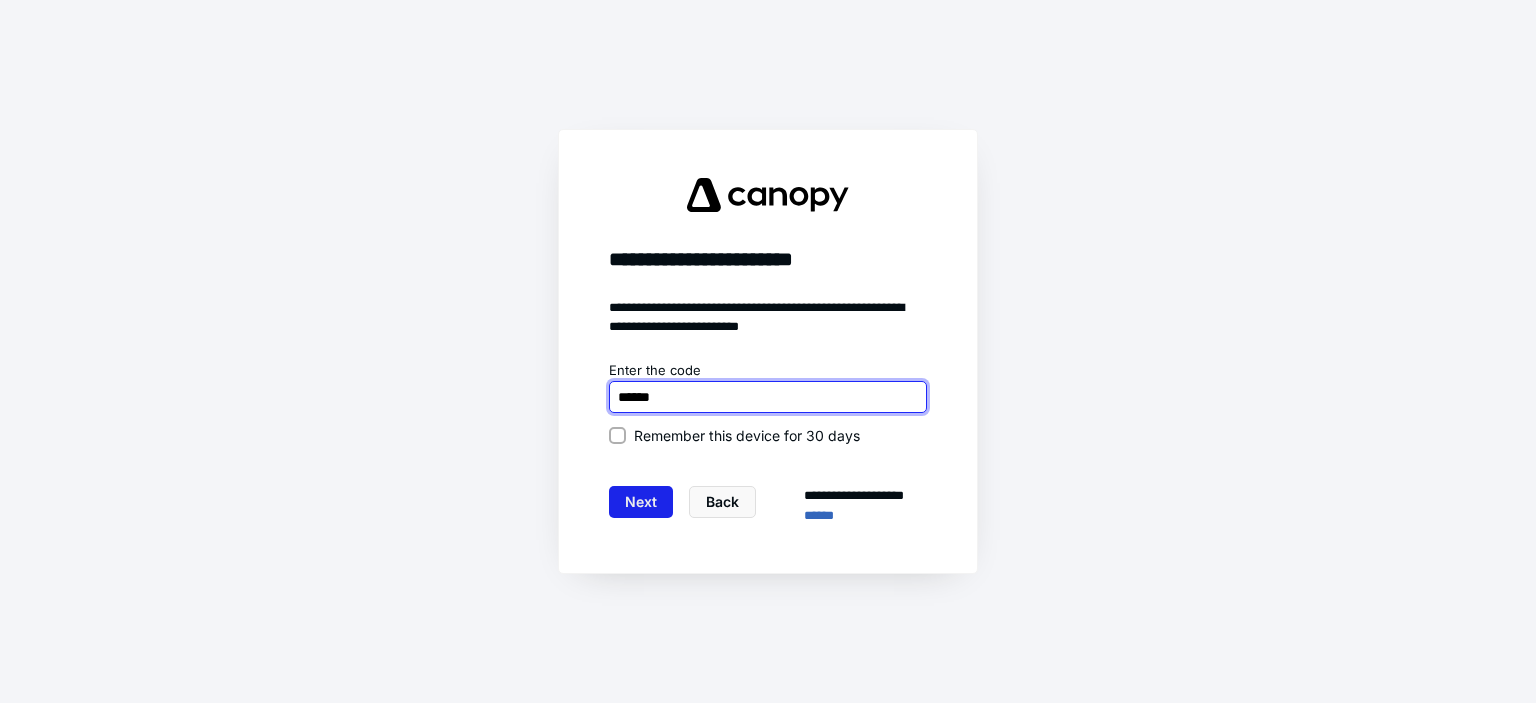 type on "******" 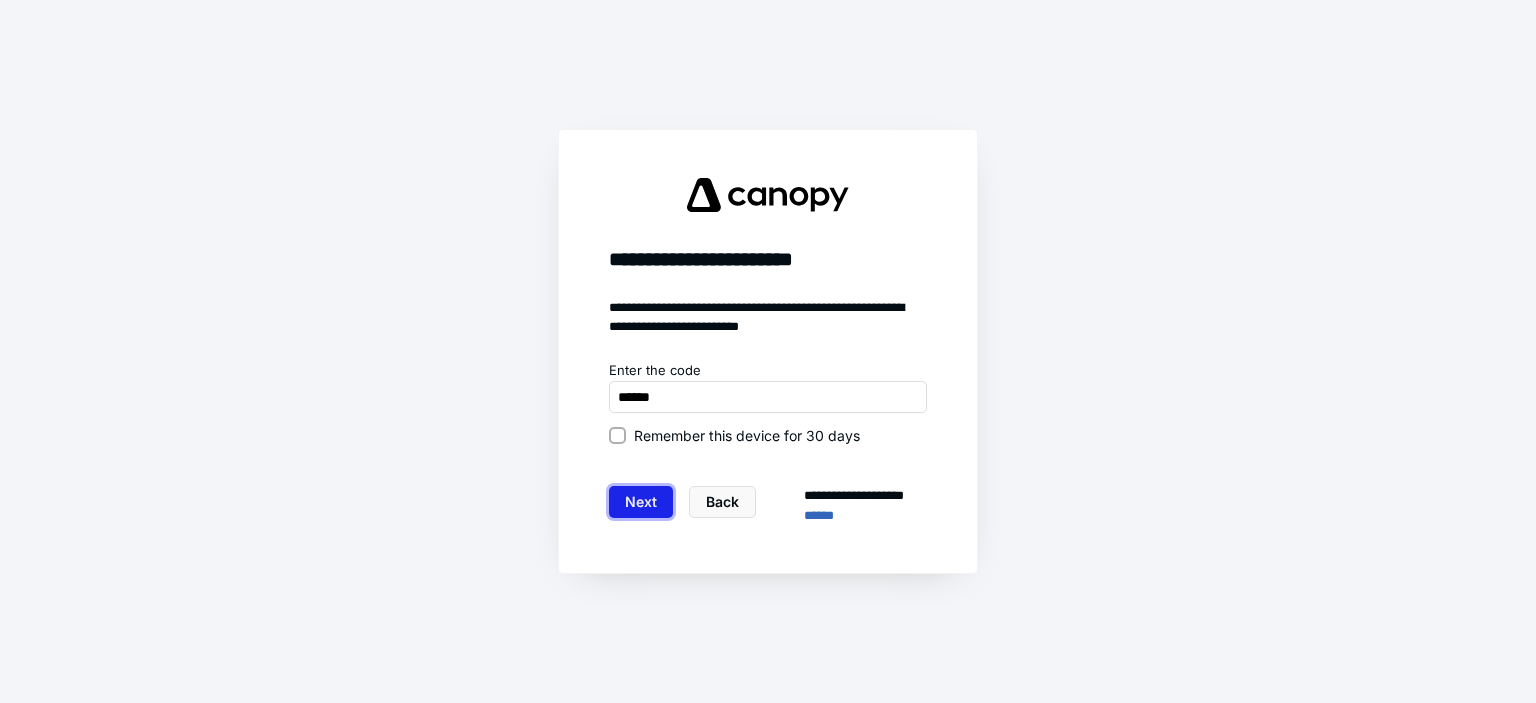 click on "Next" at bounding box center [641, 502] 